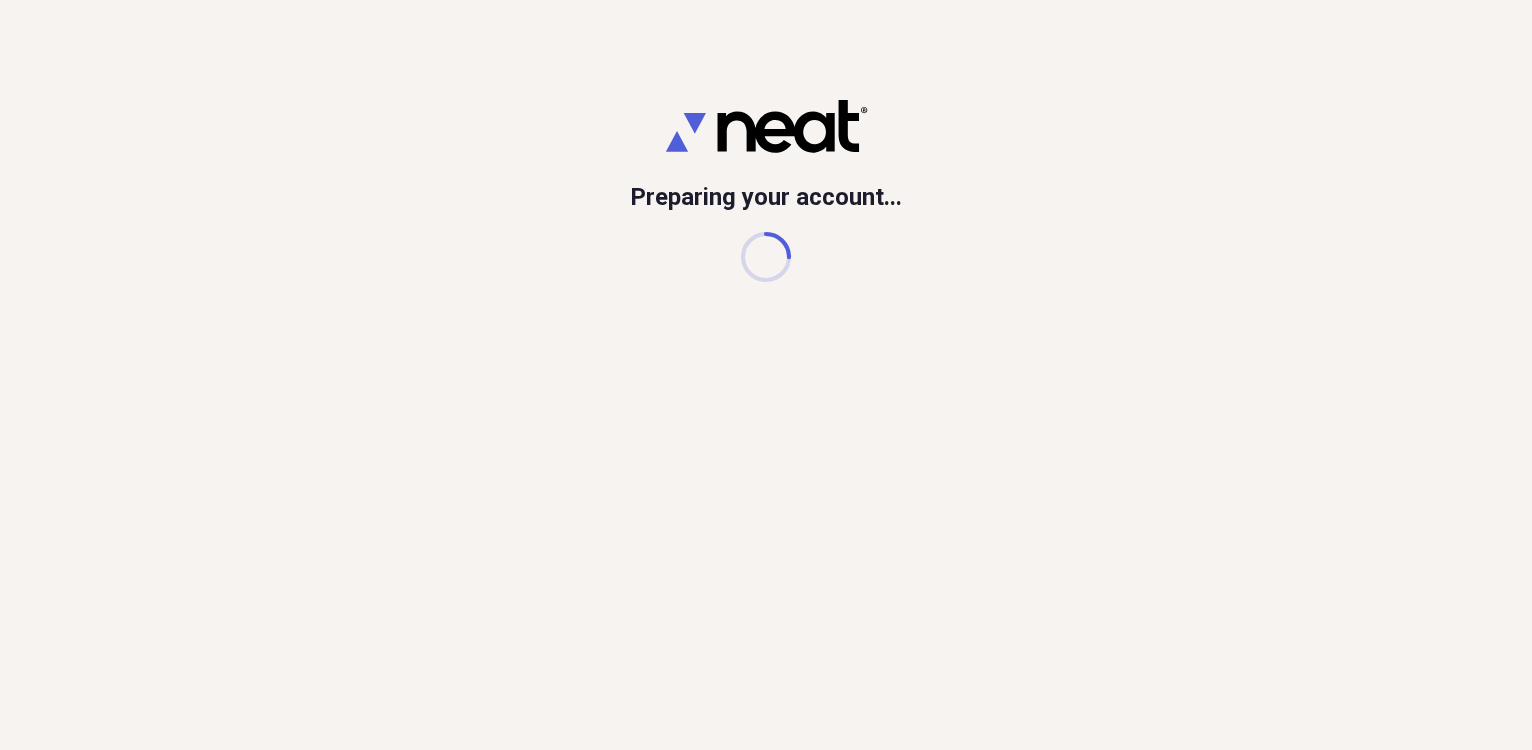 scroll, scrollTop: 0, scrollLeft: 0, axis: both 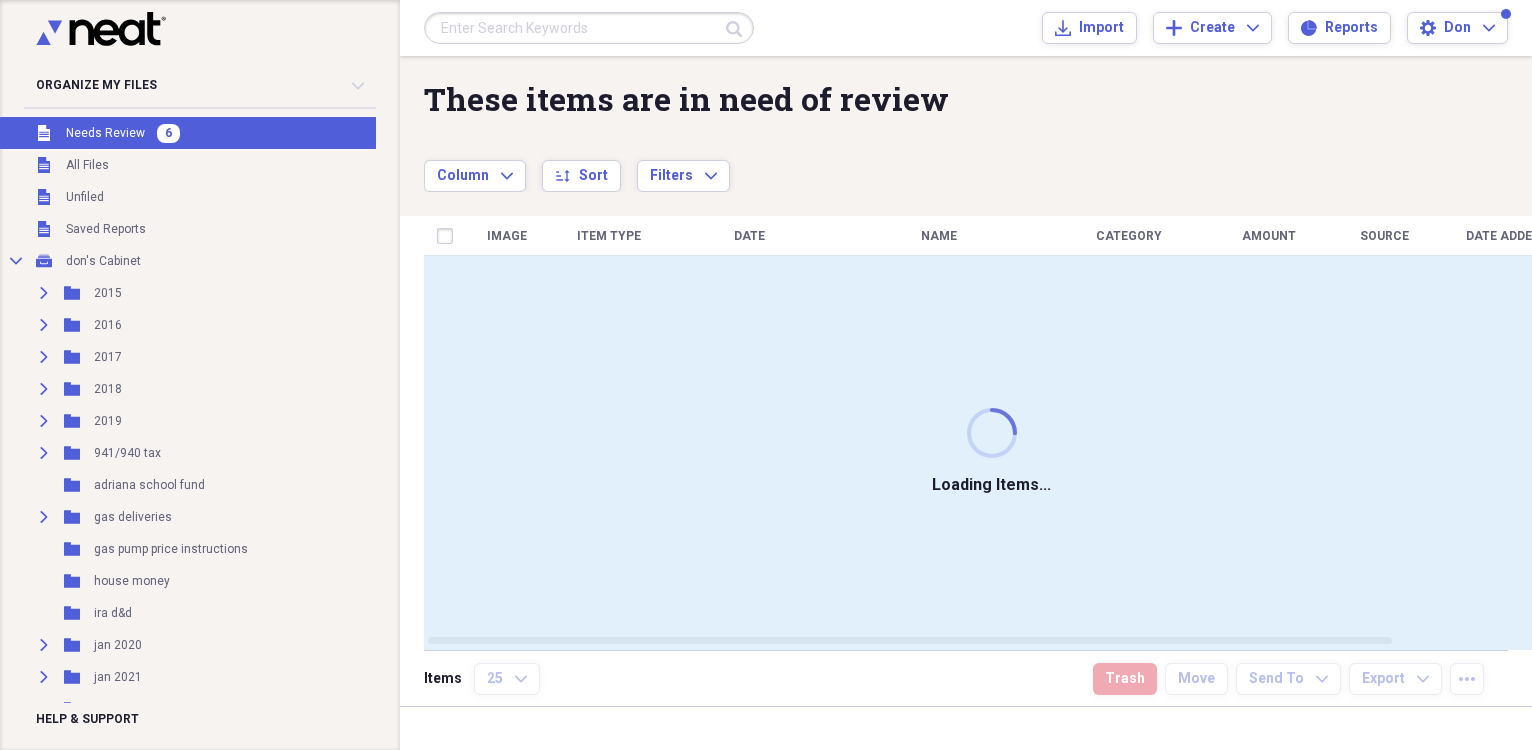 click on "Needs Review" at bounding box center [105, 133] 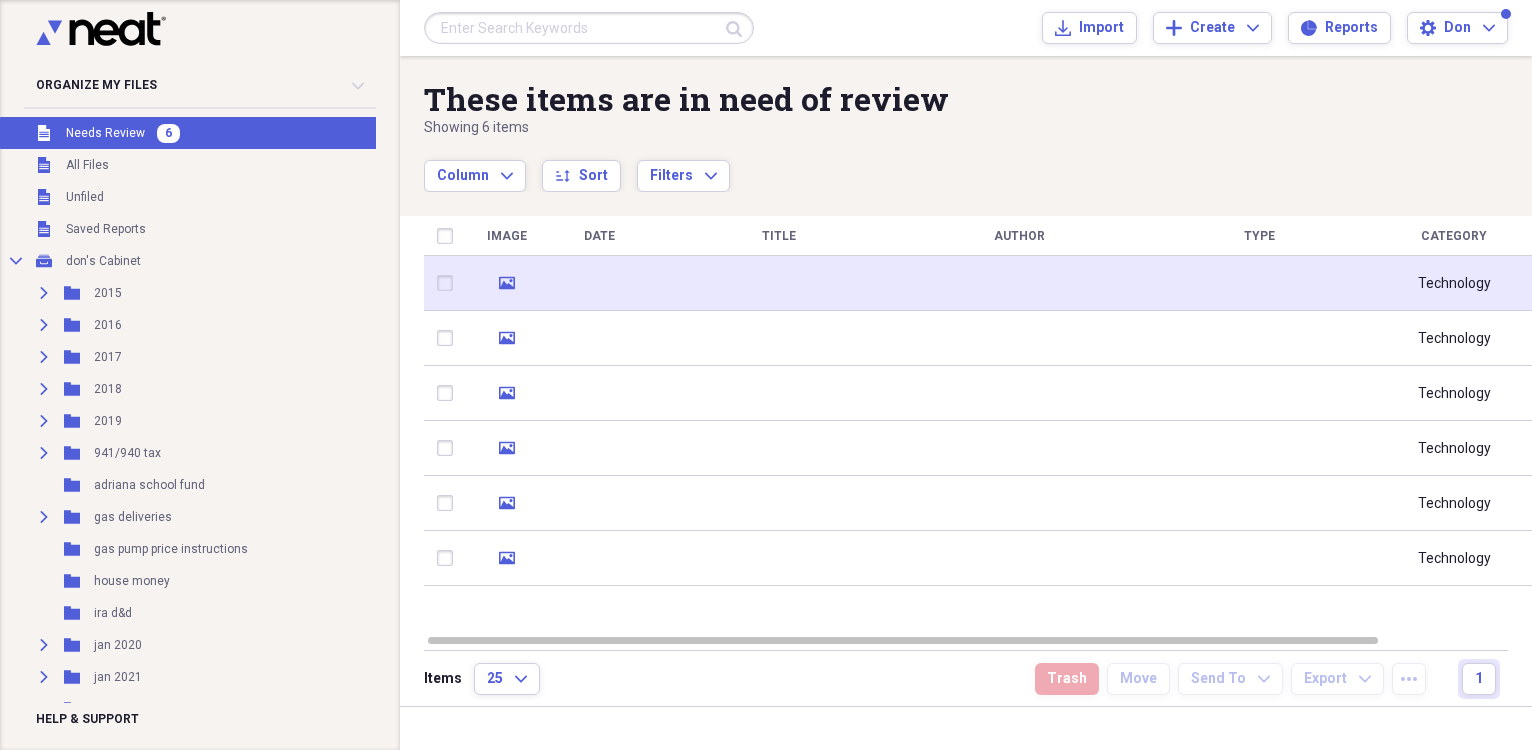 click at bounding box center [599, 283] 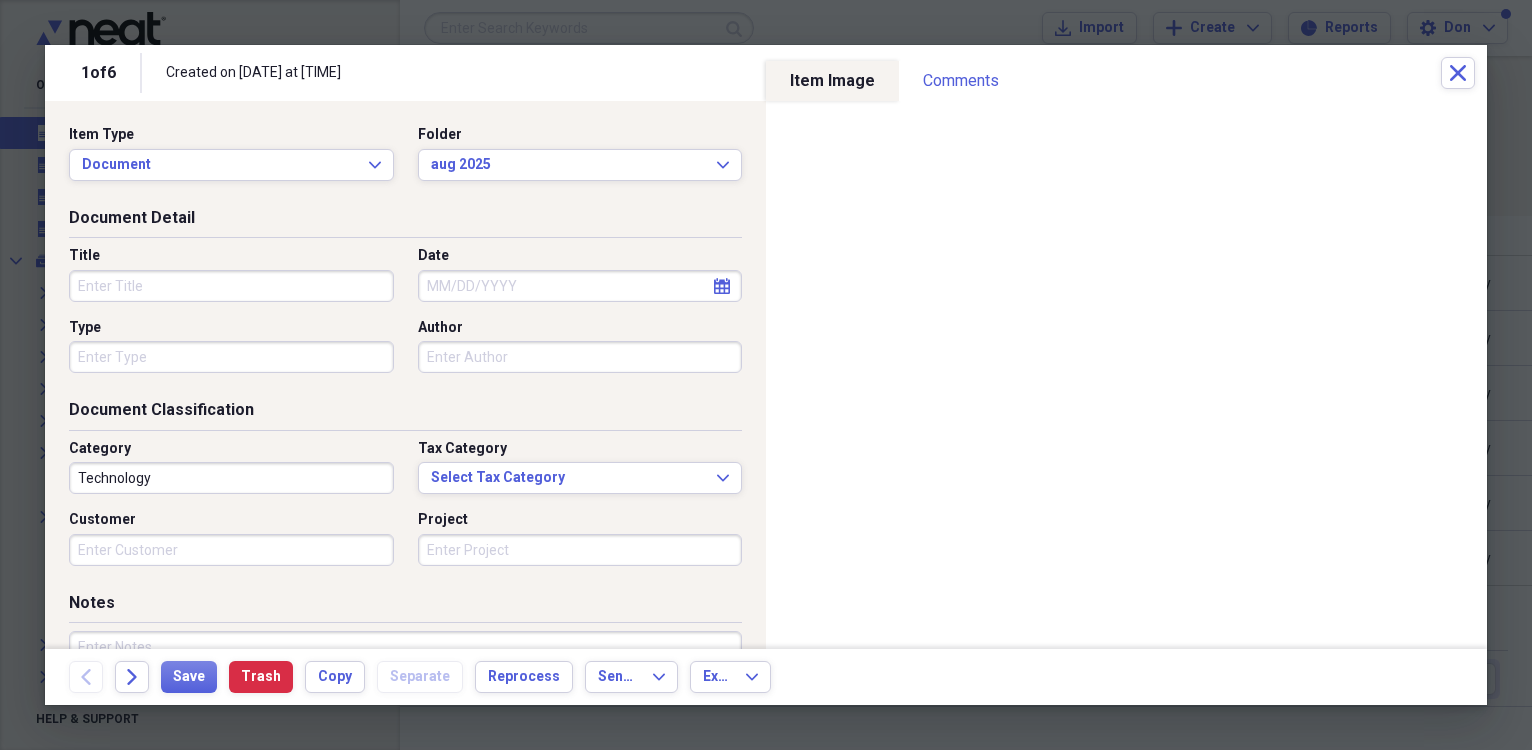 click on "Title" at bounding box center (231, 286) 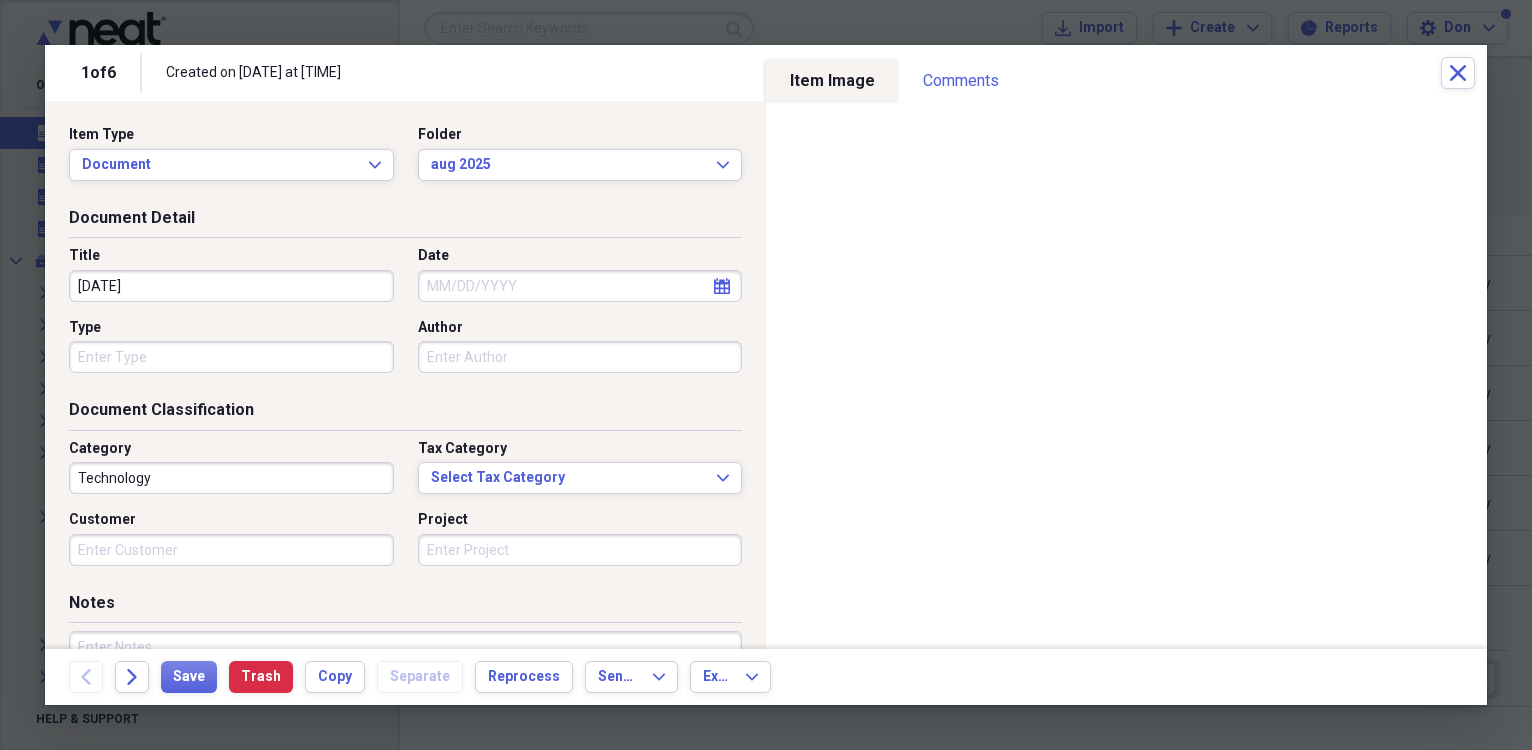 type on "[DATE]" 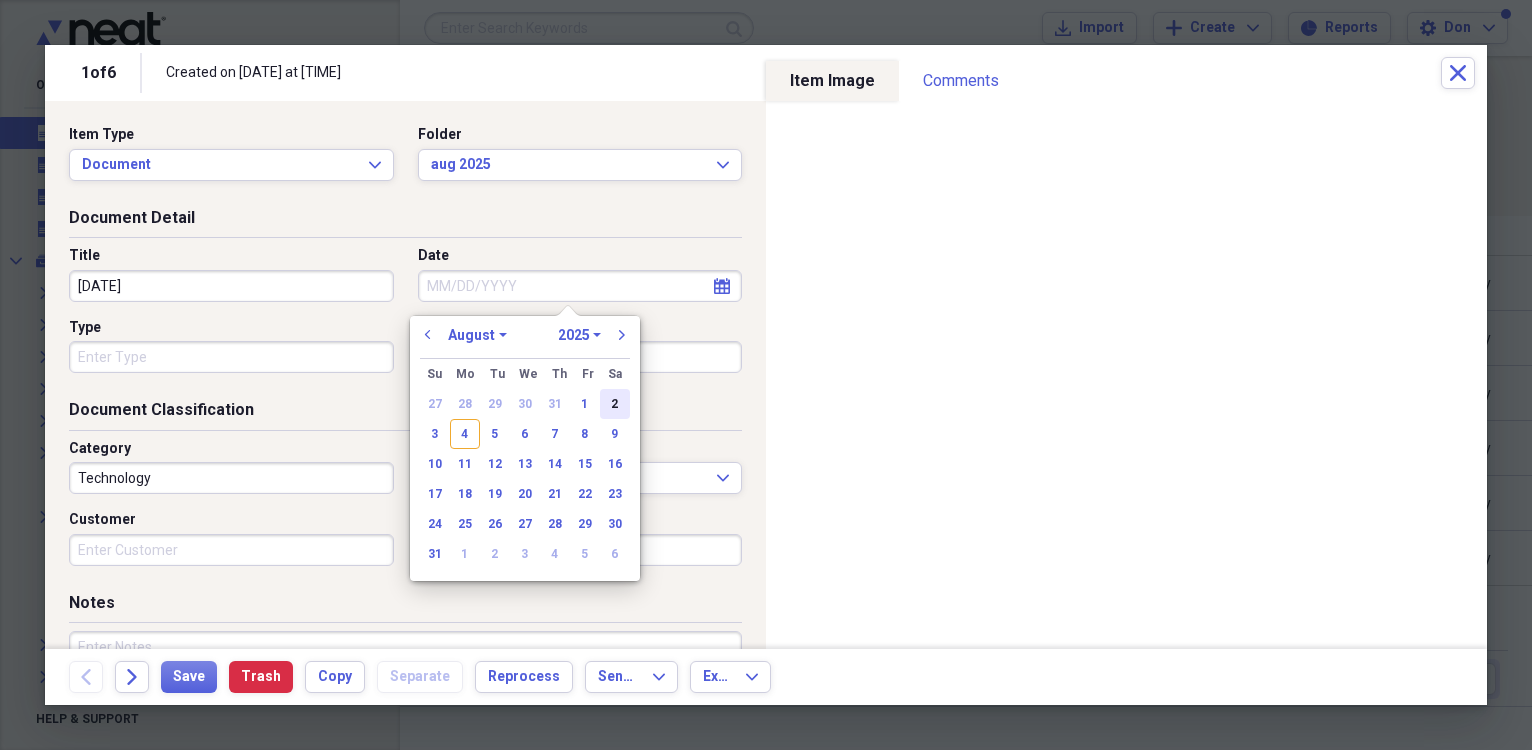click on "2" at bounding box center [615, 404] 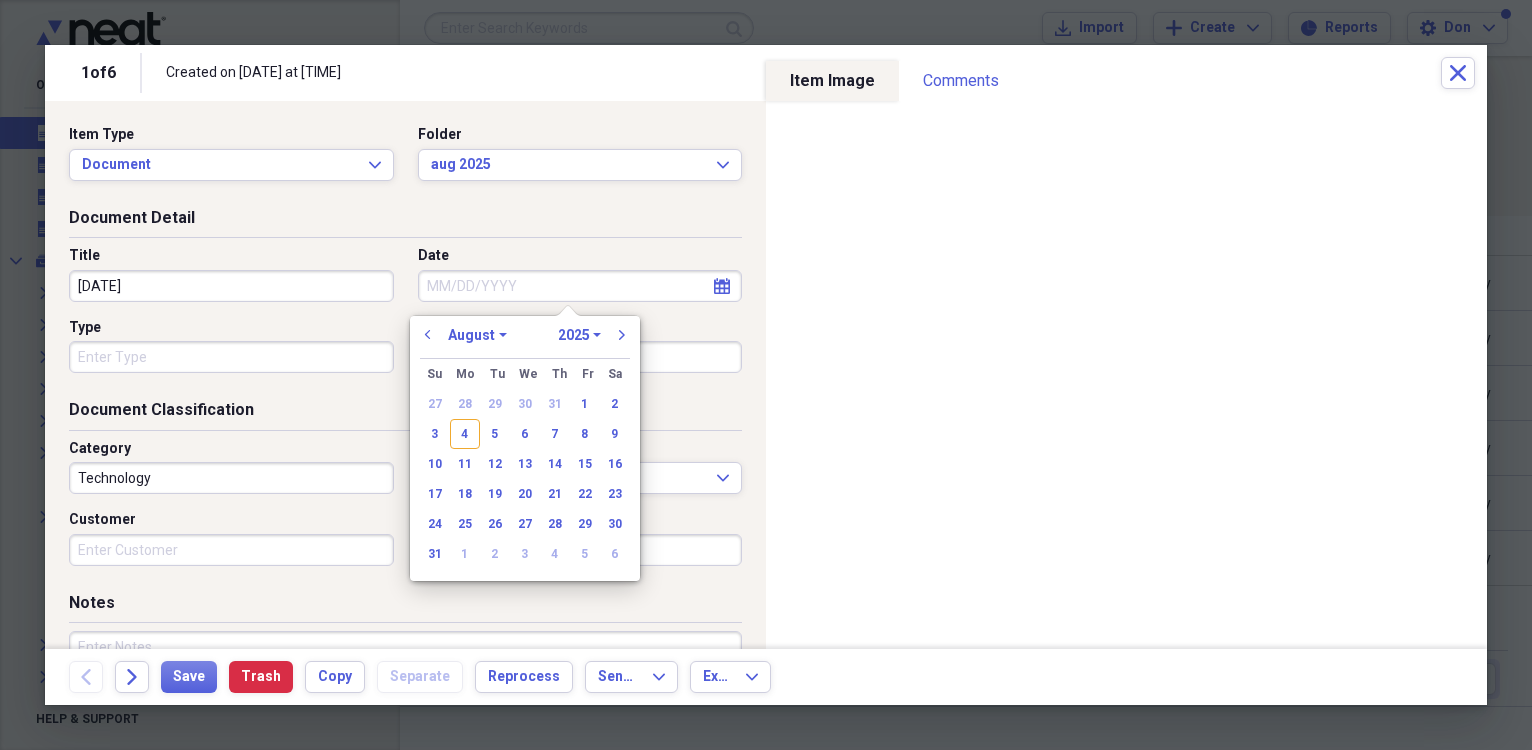 type on "08/02/2025" 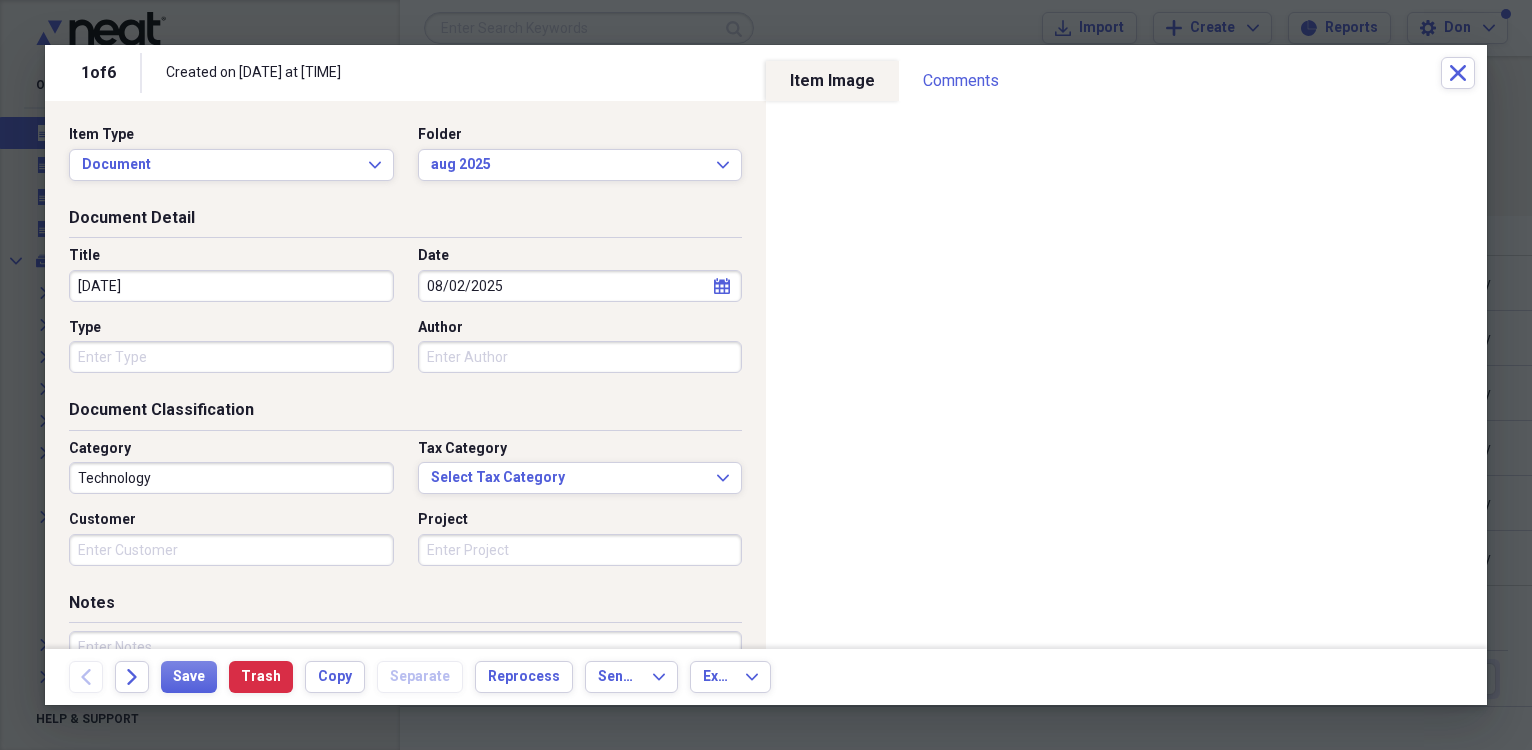 click on "Type" at bounding box center (231, 357) 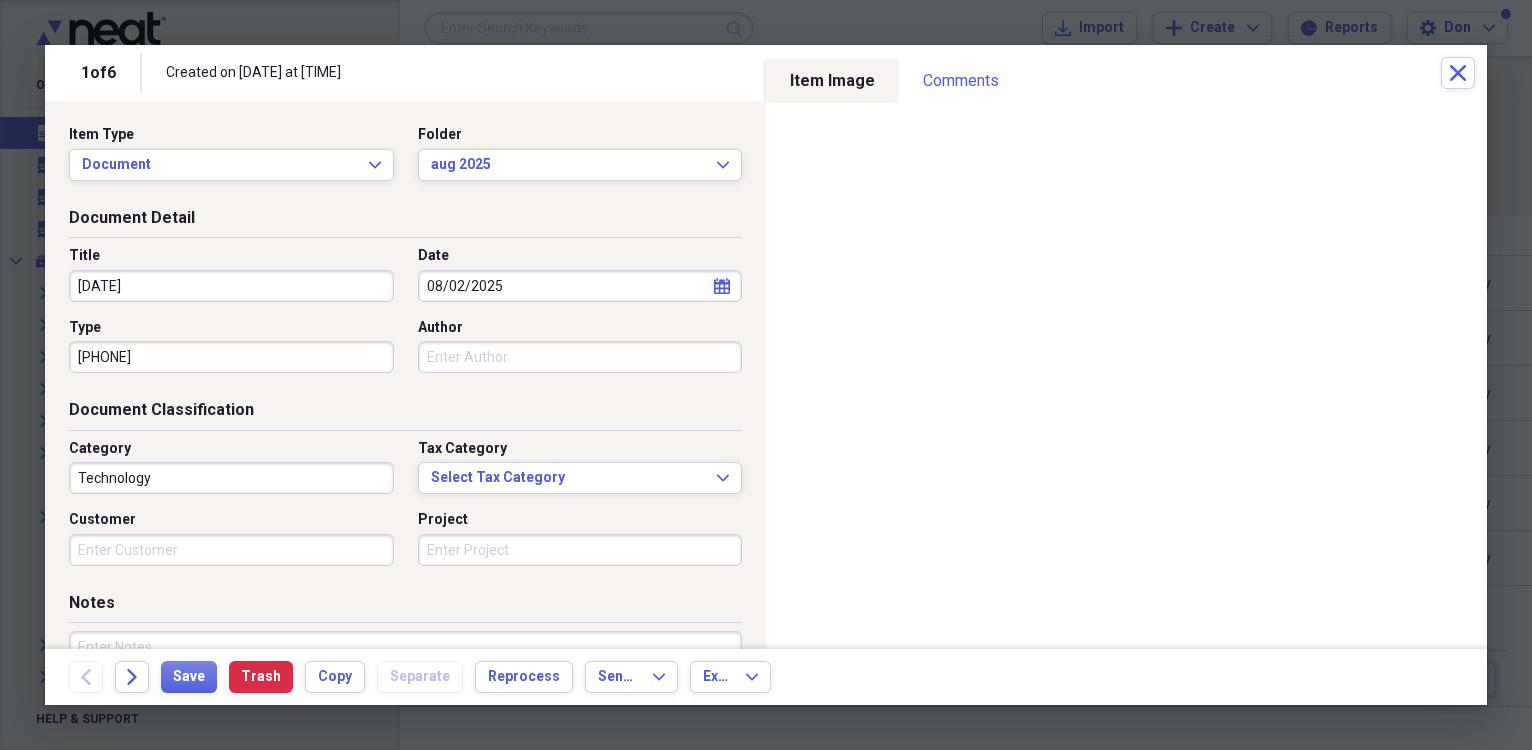 type on "[PHONE]" 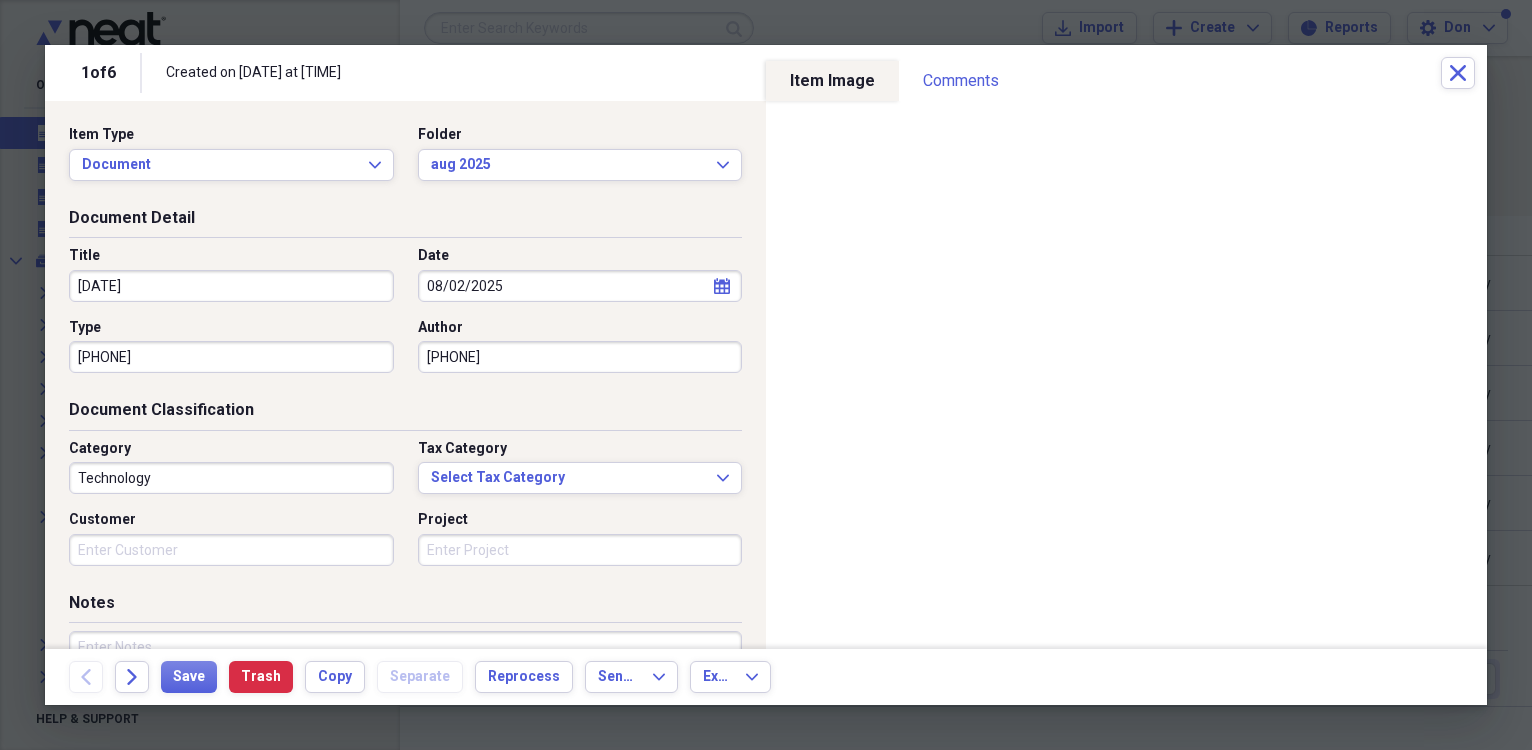 type on "[PHONE]" 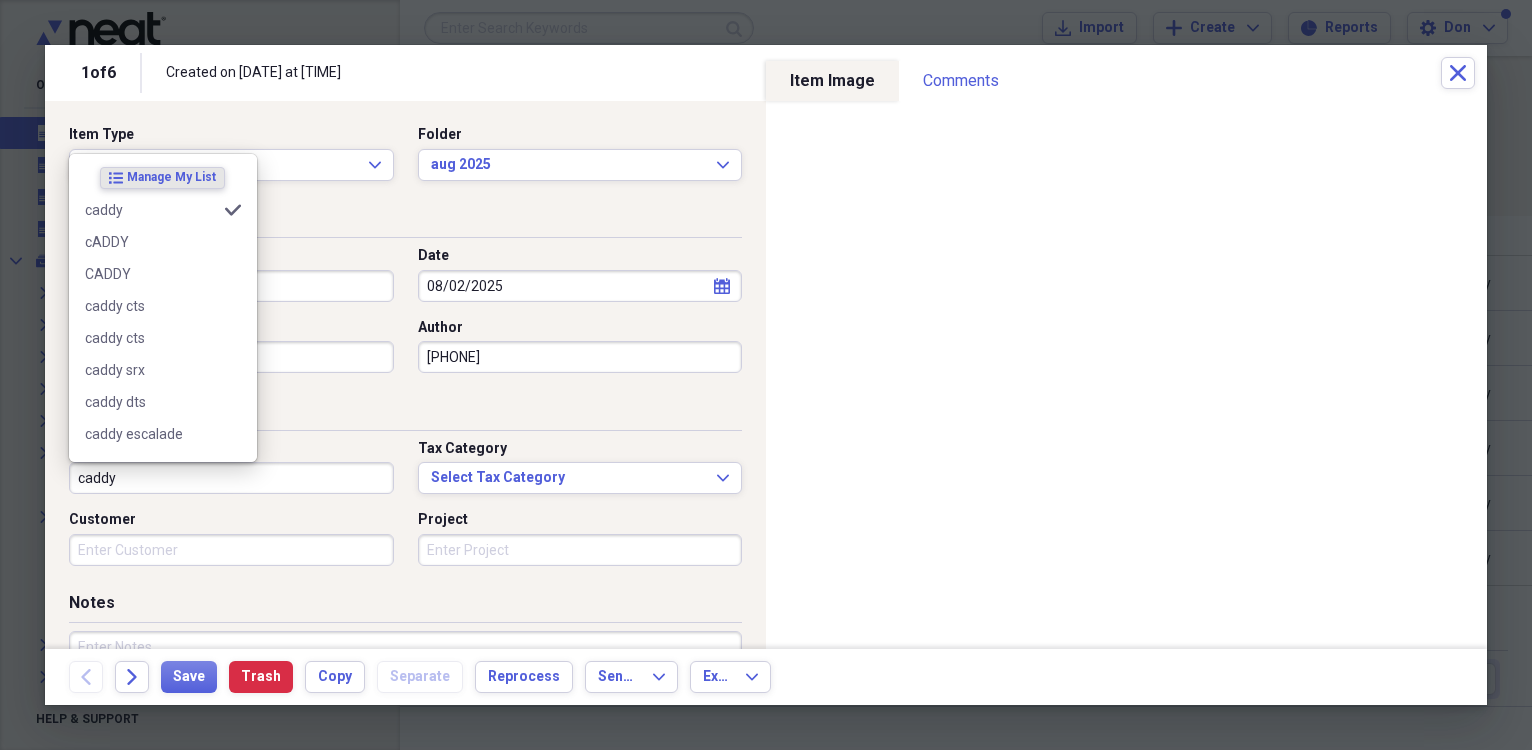 type on "caddy" 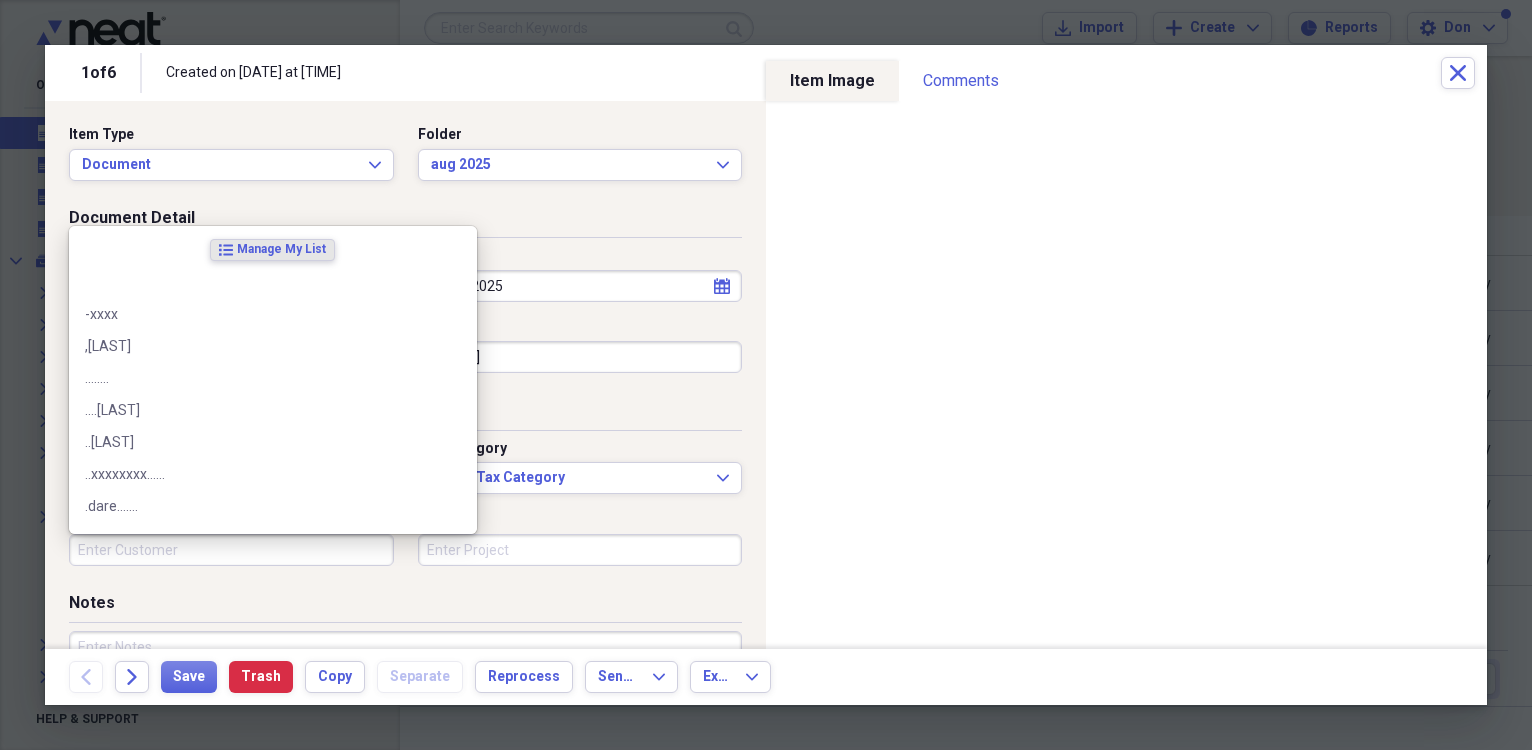 click on "Customer" at bounding box center (231, 550) 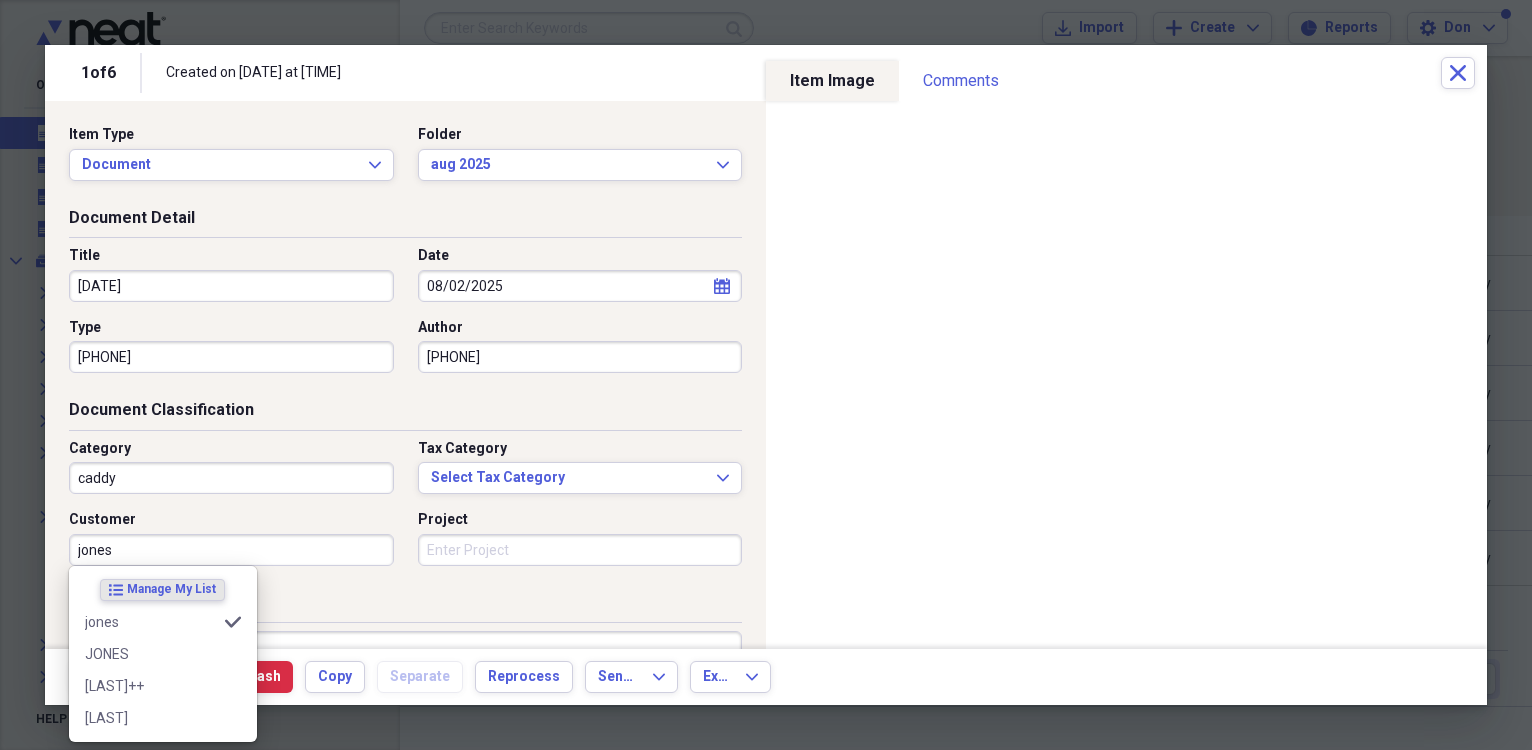 type on "jones" 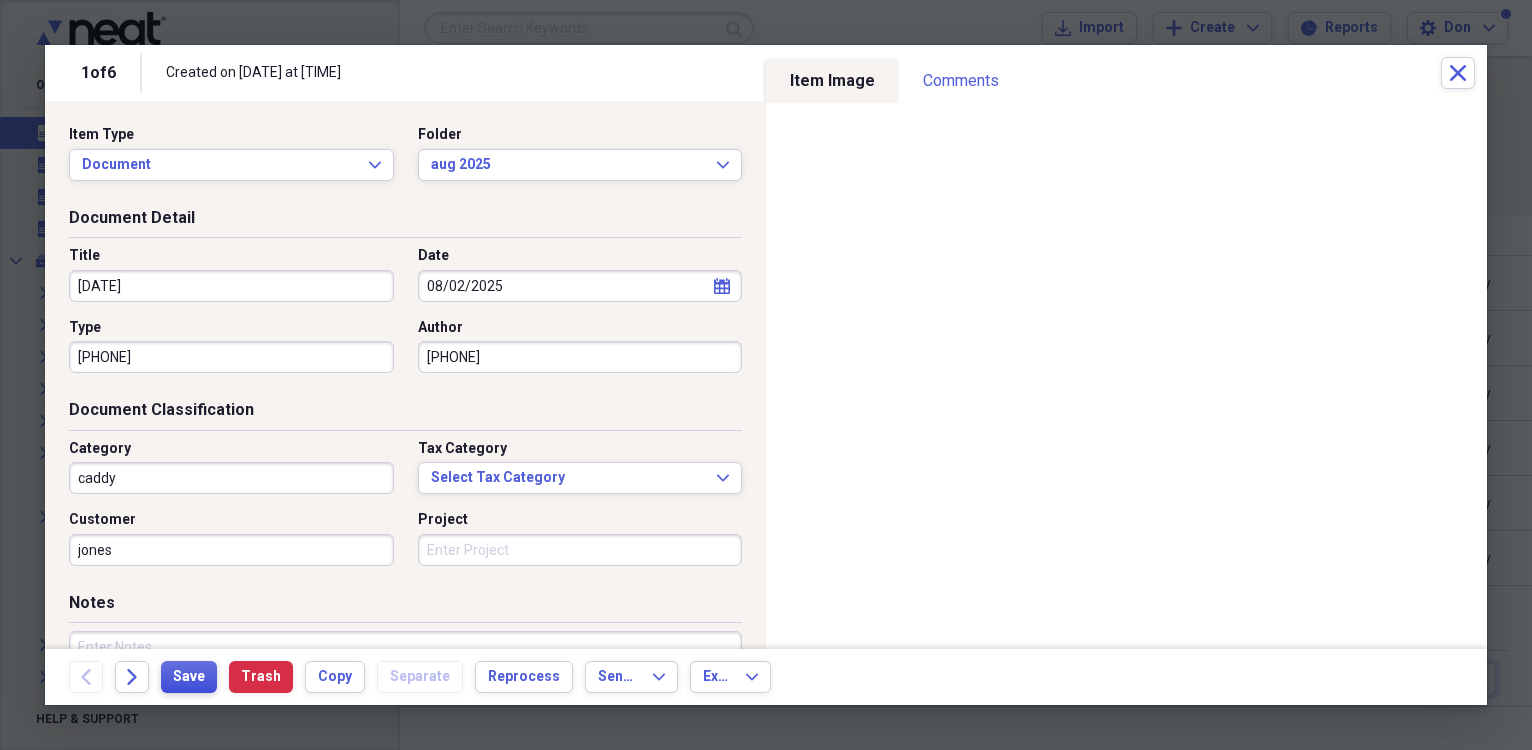 click on "Save" at bounding box center (189, 677) 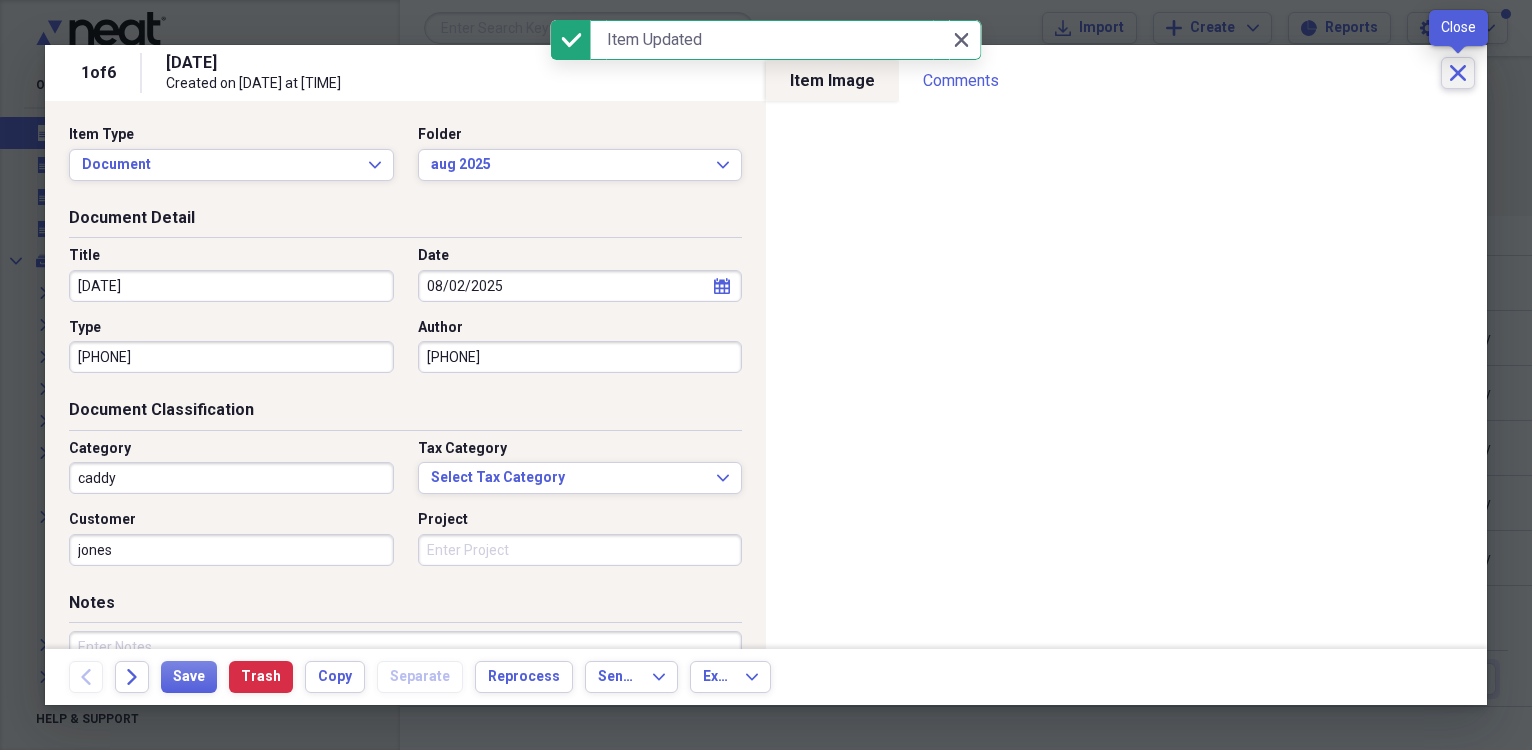 click on "Close" at bounding box center [1458, 73] 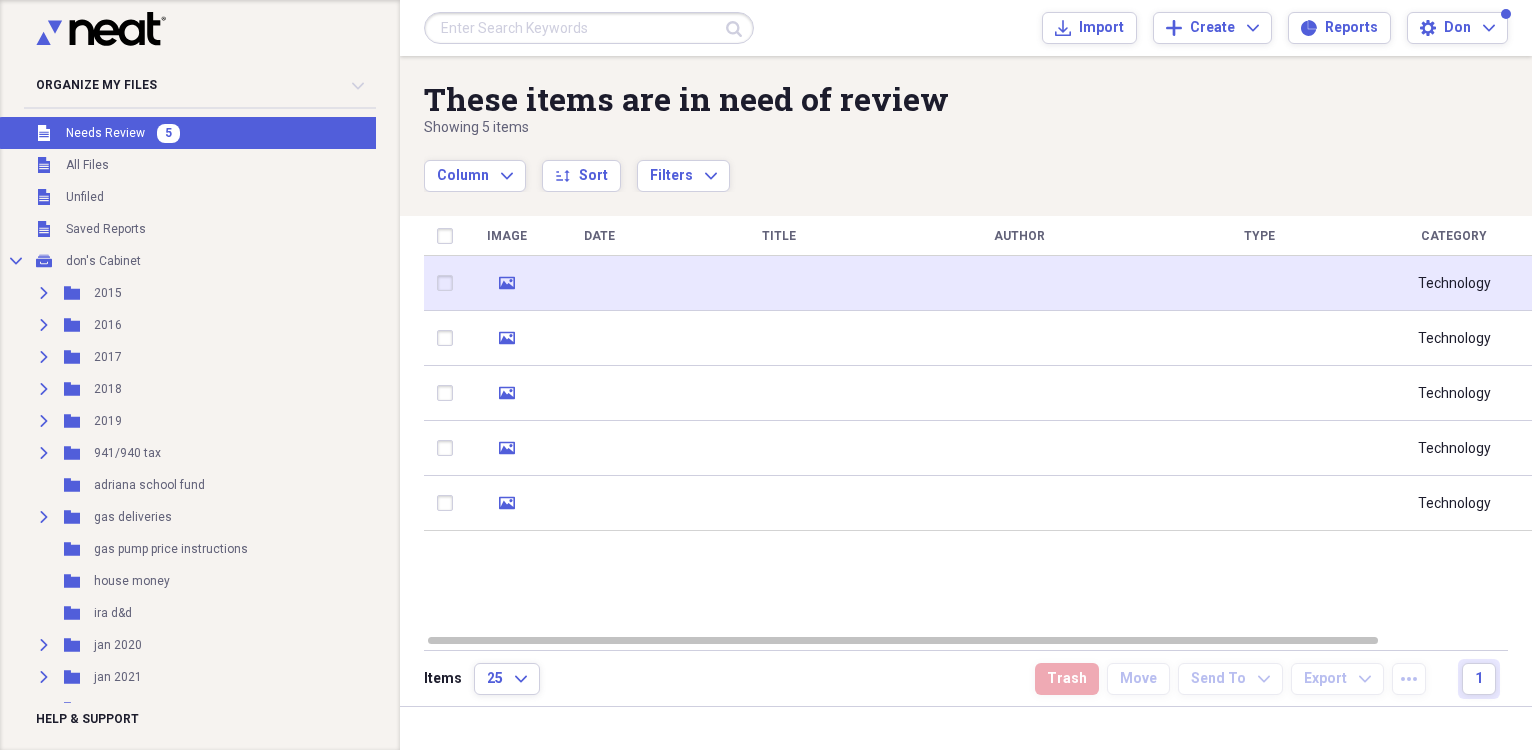 click at bounding box center (599, 283) 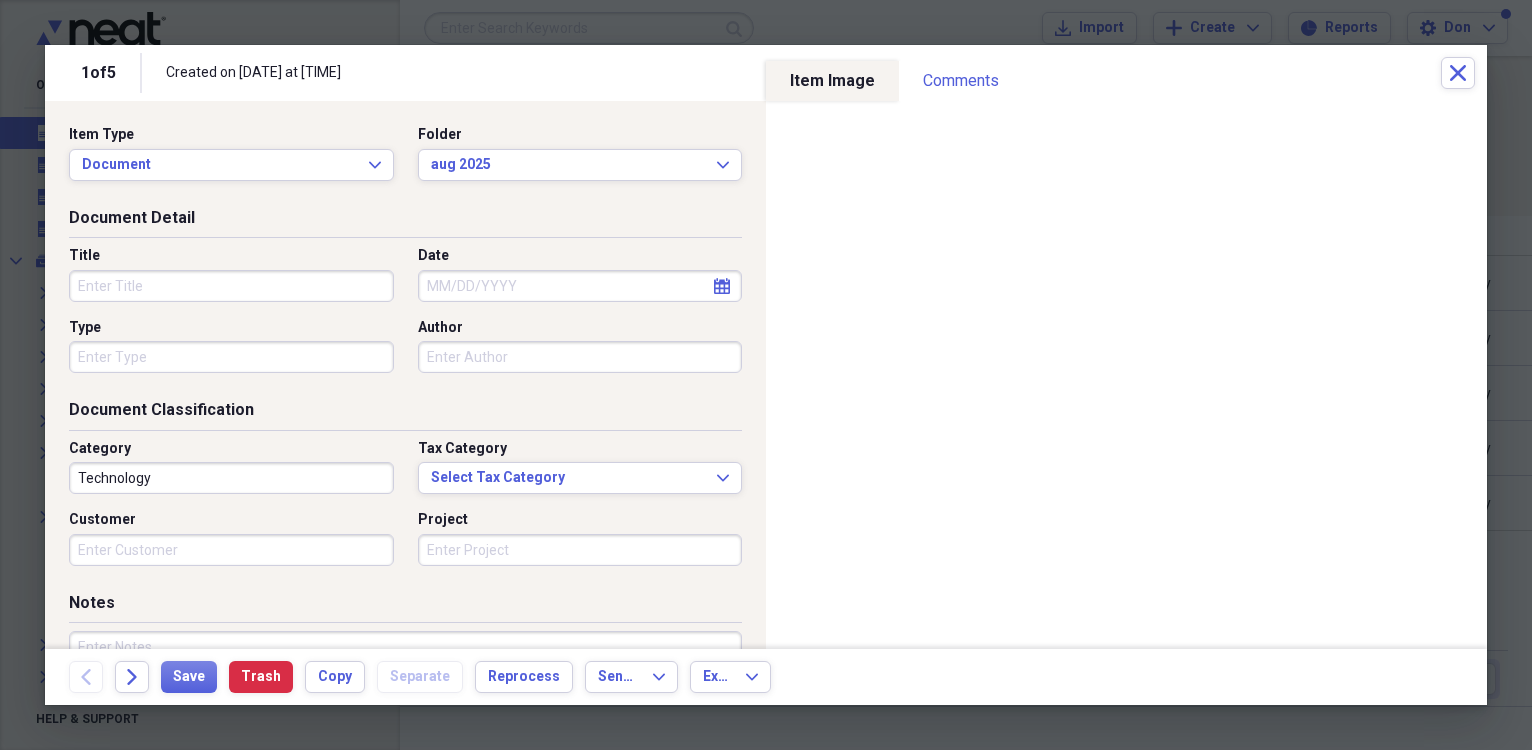 click on "Date" at bounding box center (580, 286) 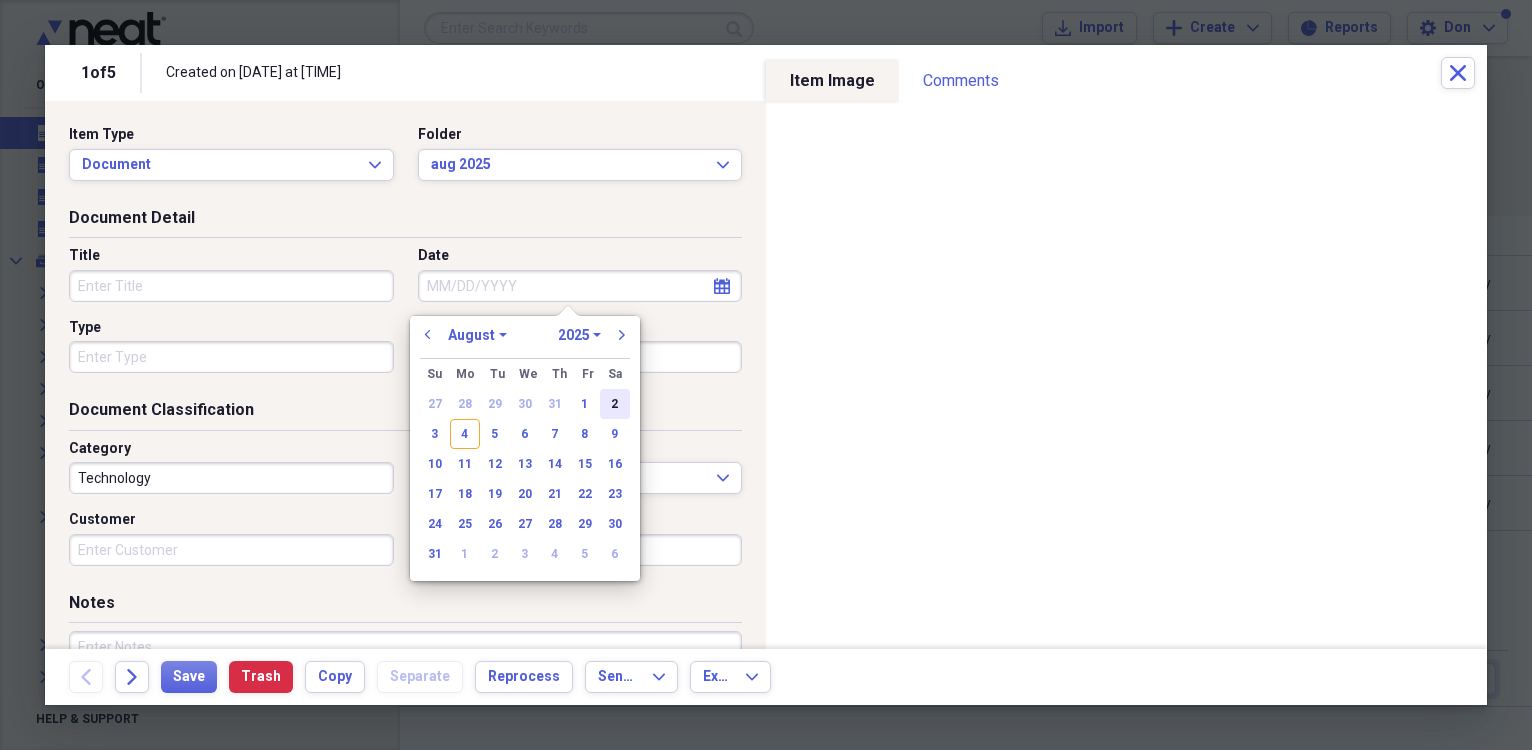 click on "2" at bounding box center [615, 404] 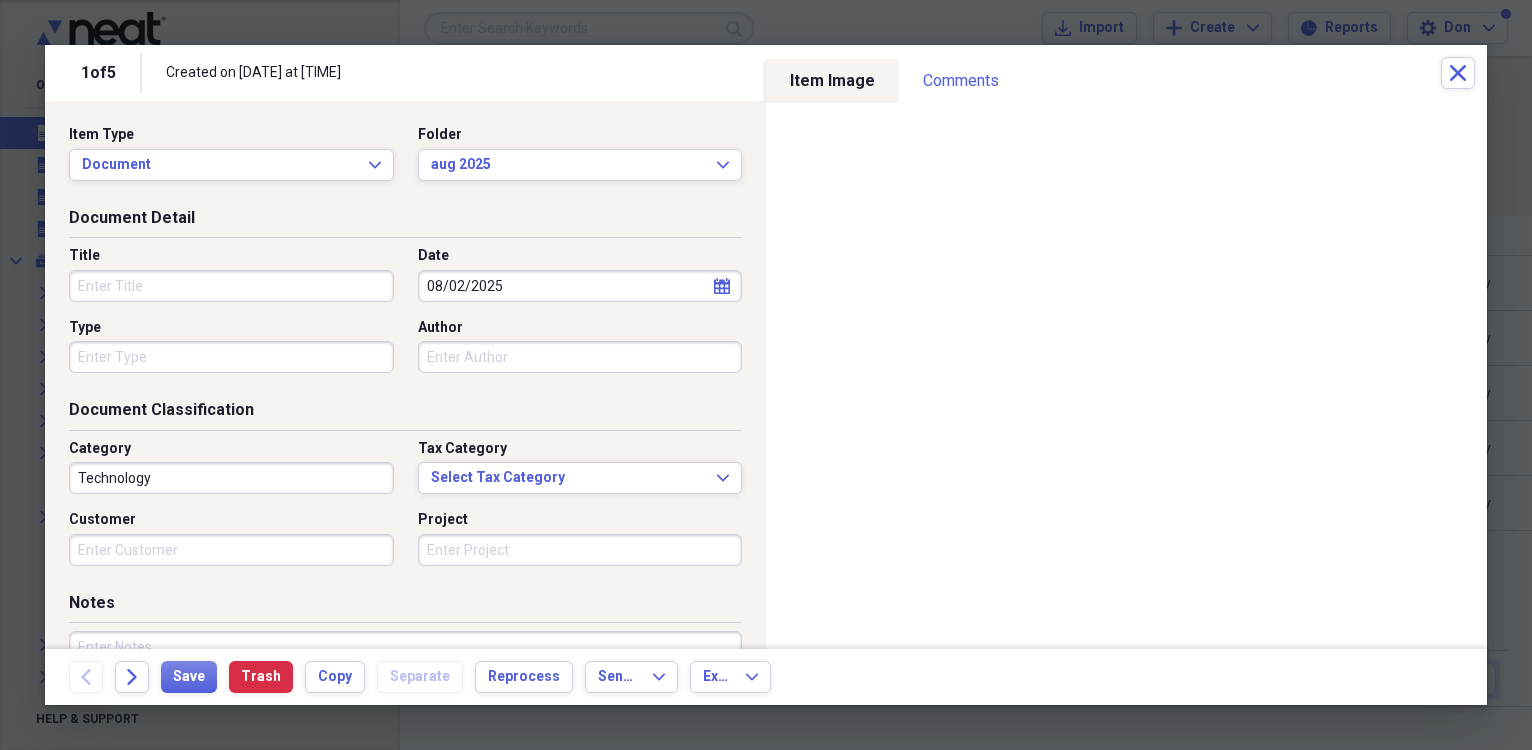 click on "Title" at bounding box center [231, 286] 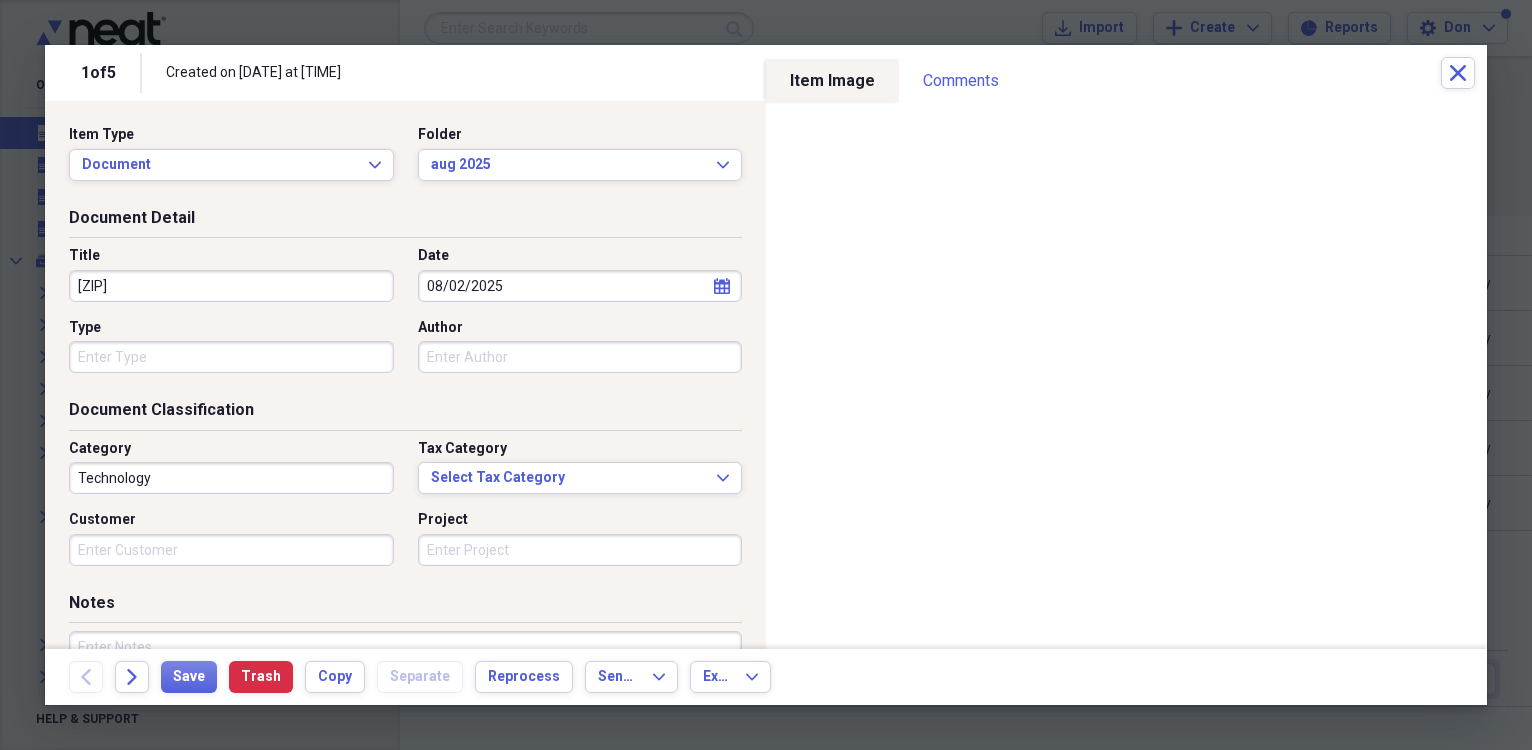 type on "[ZIP]" 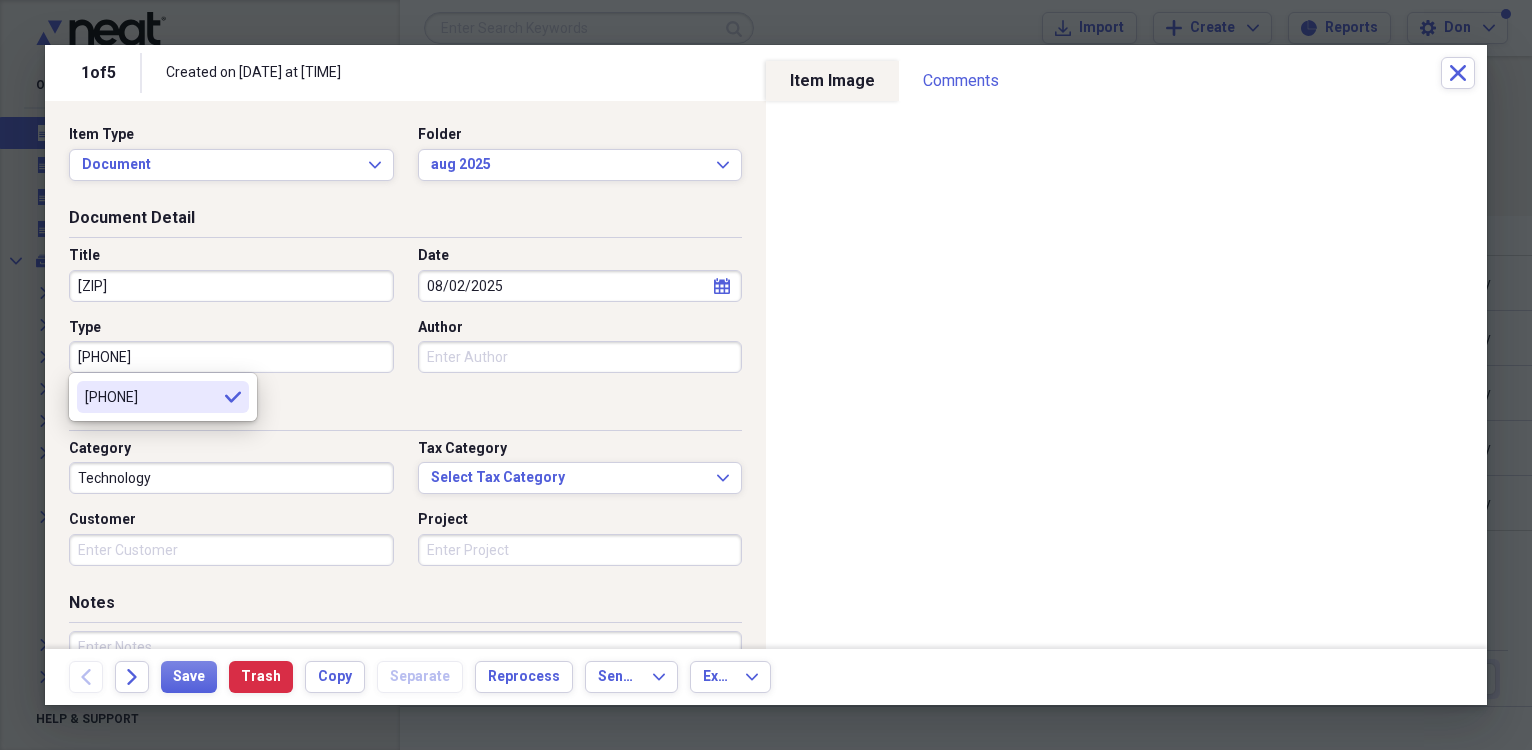 type on "[PHONE]" 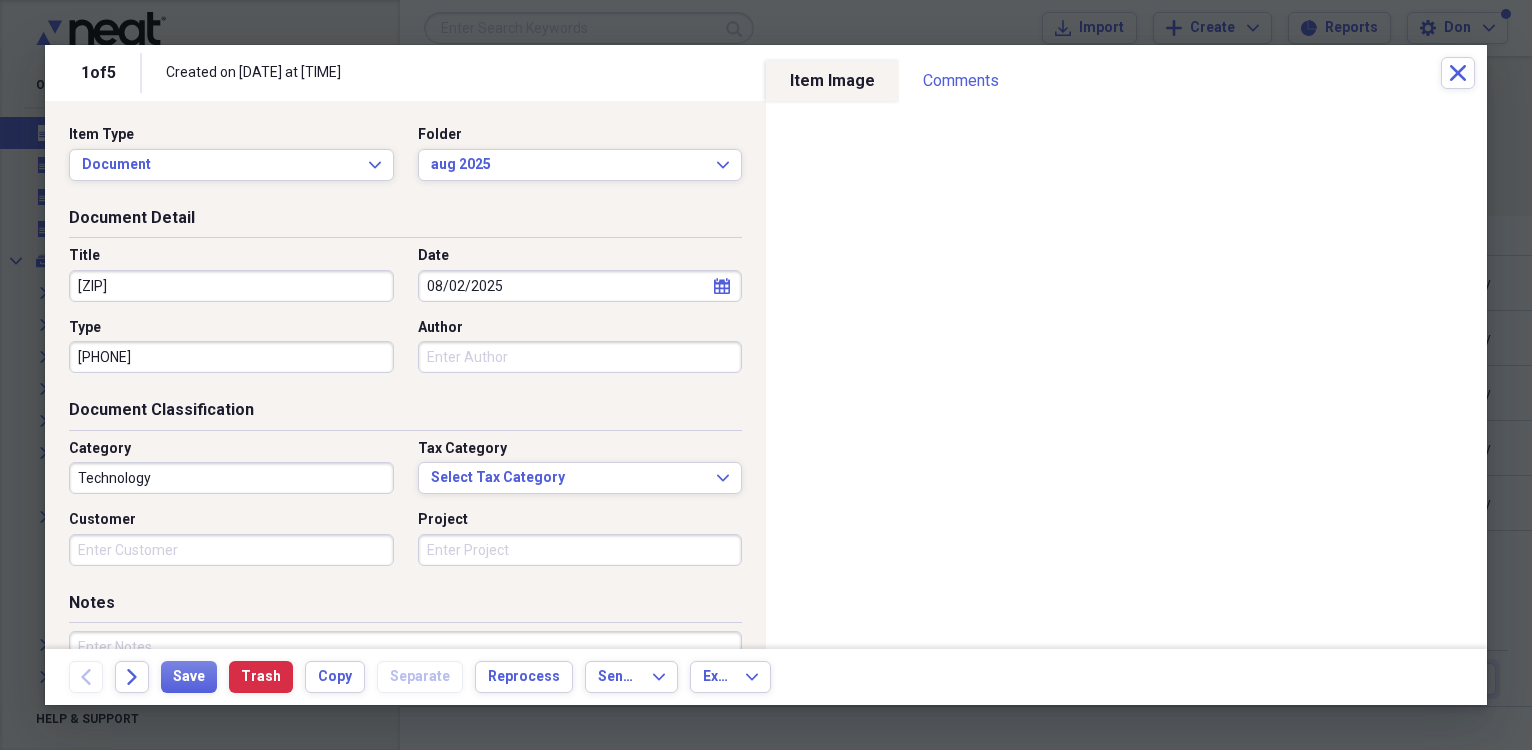 click on "Author" at bounding box center (580, 357) 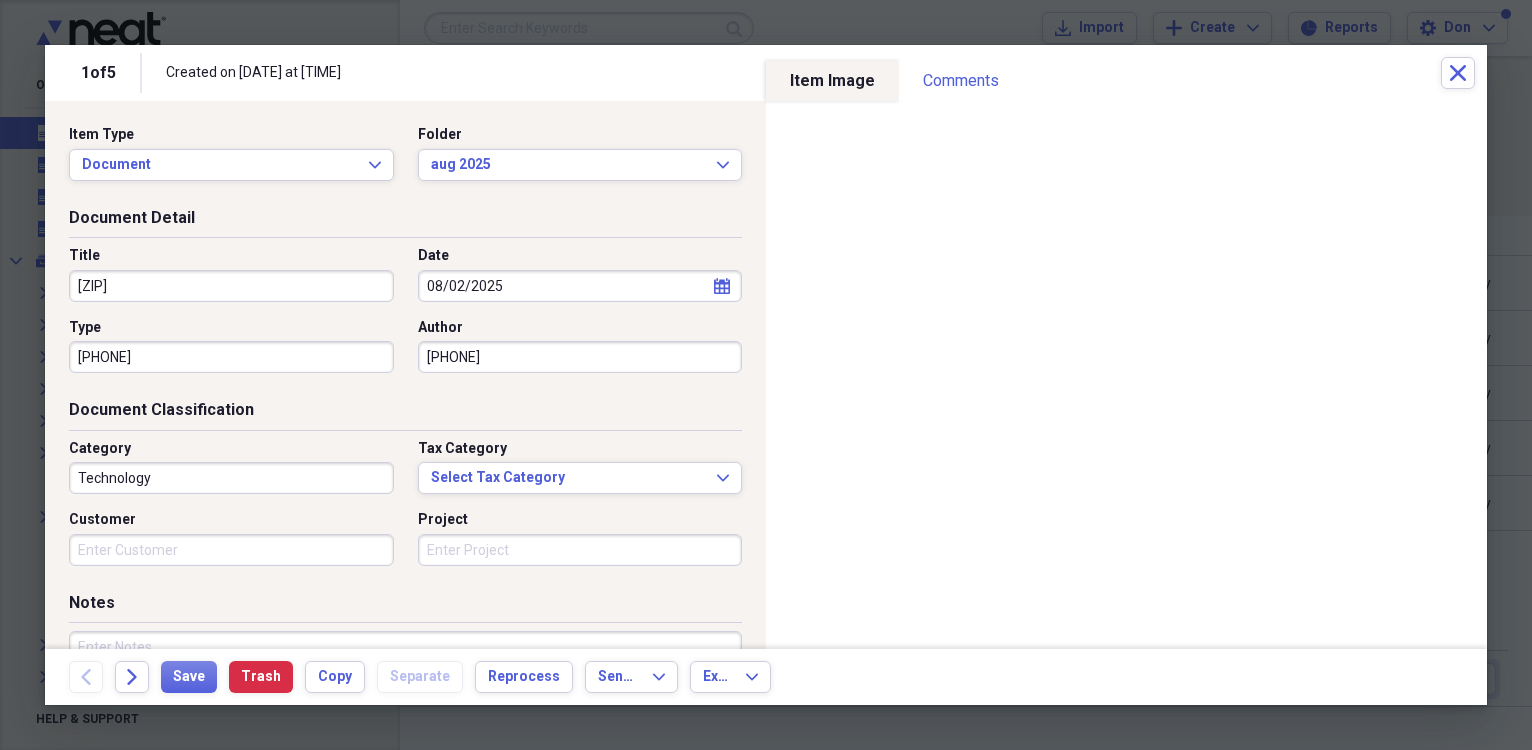 type on "[PHONE]" 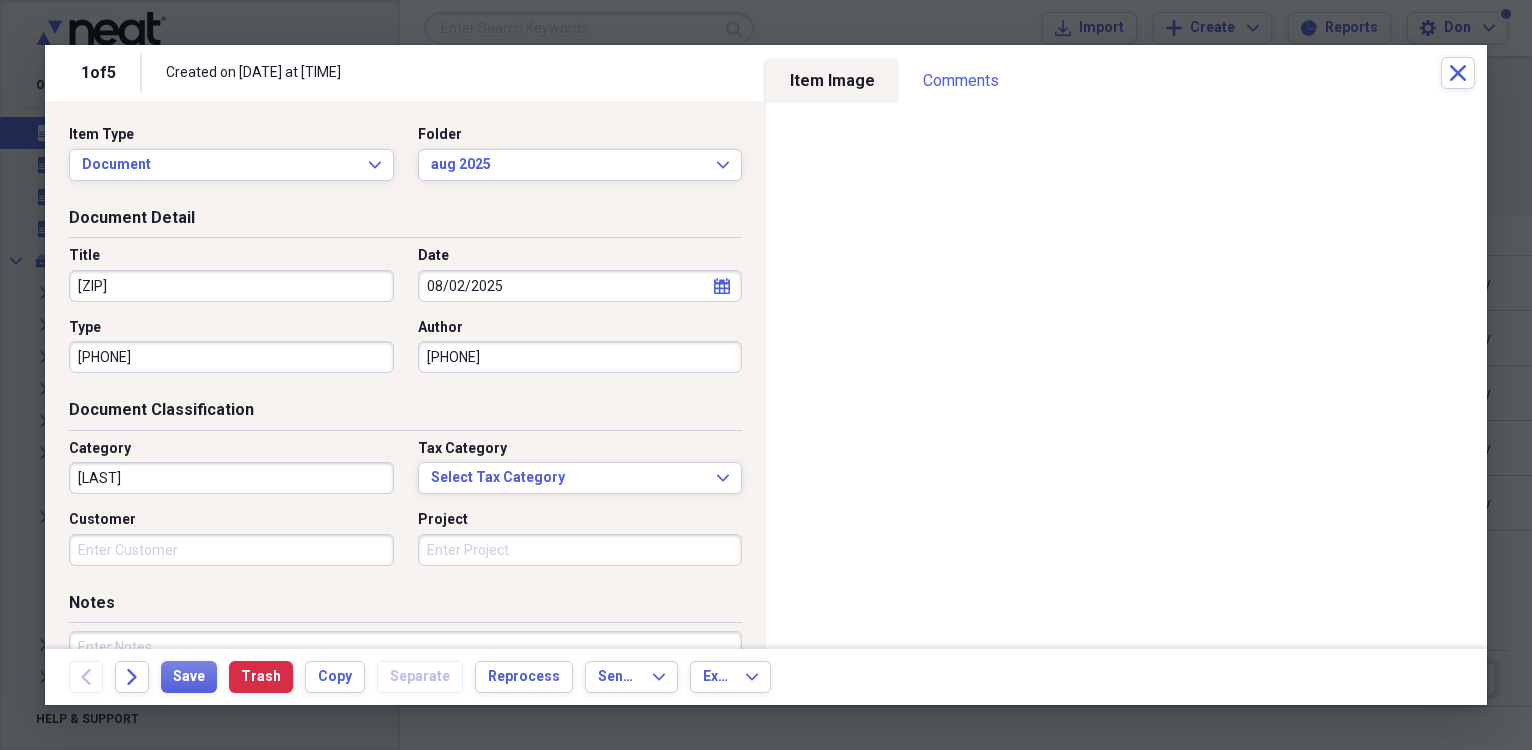 type on "[LAST]" 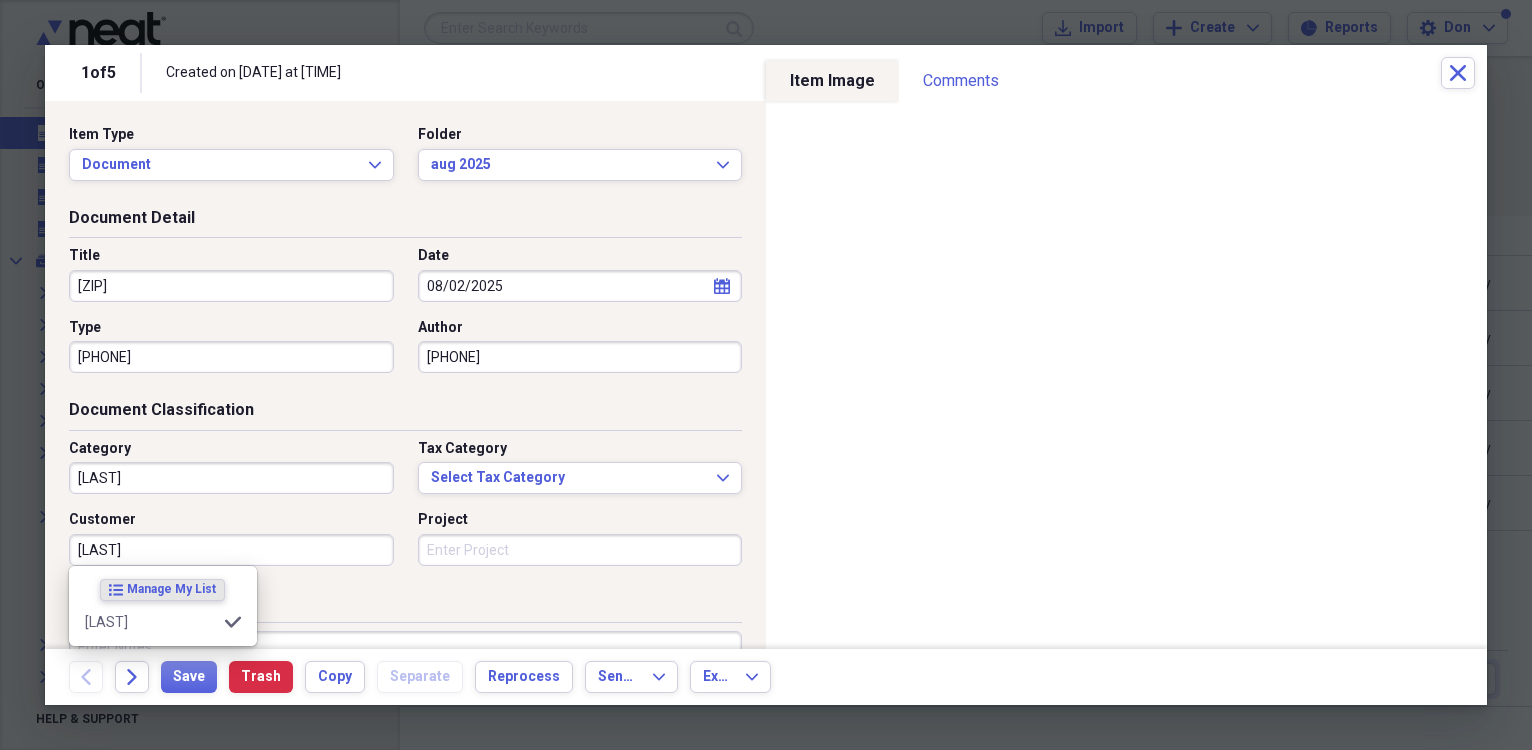 type on "[LAST]" 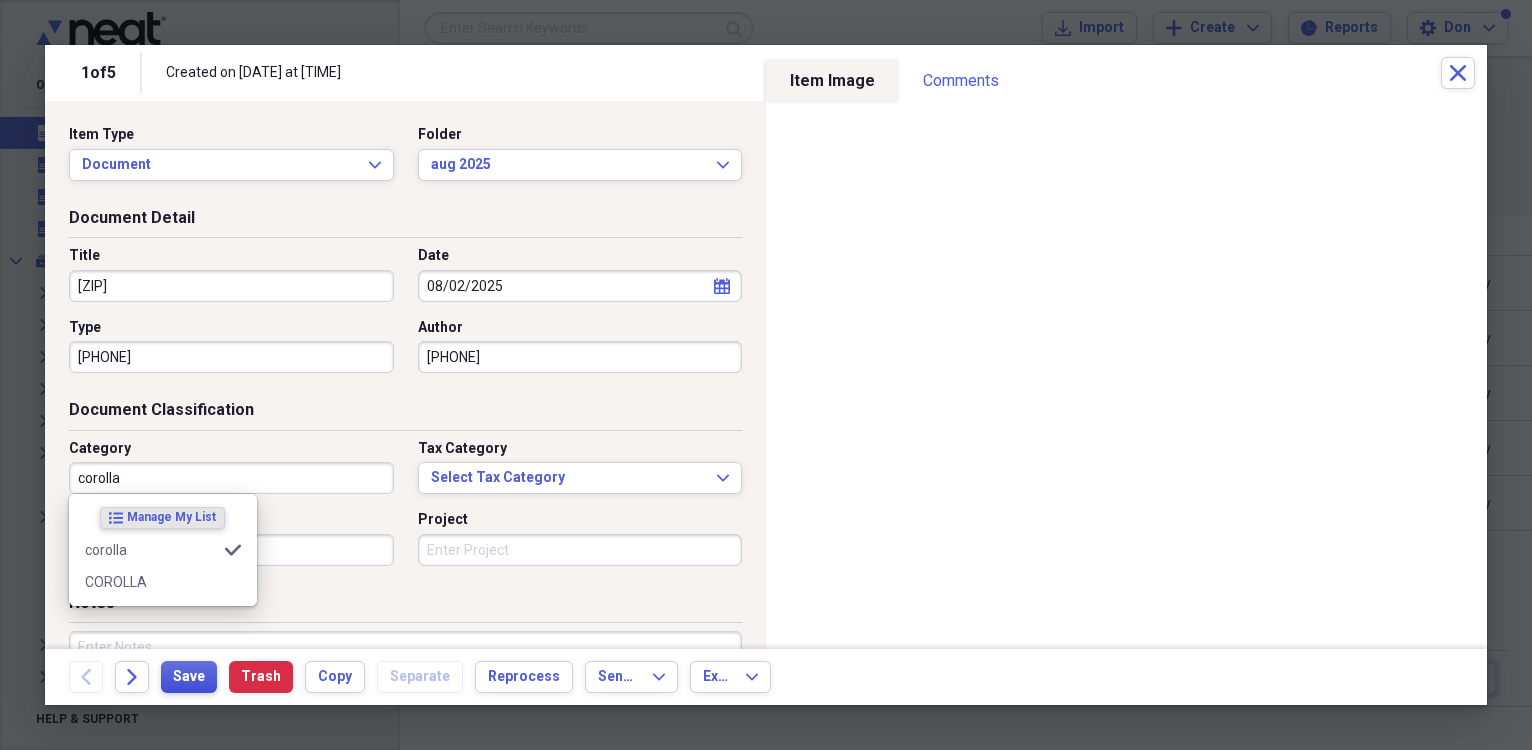 type on "corolla" 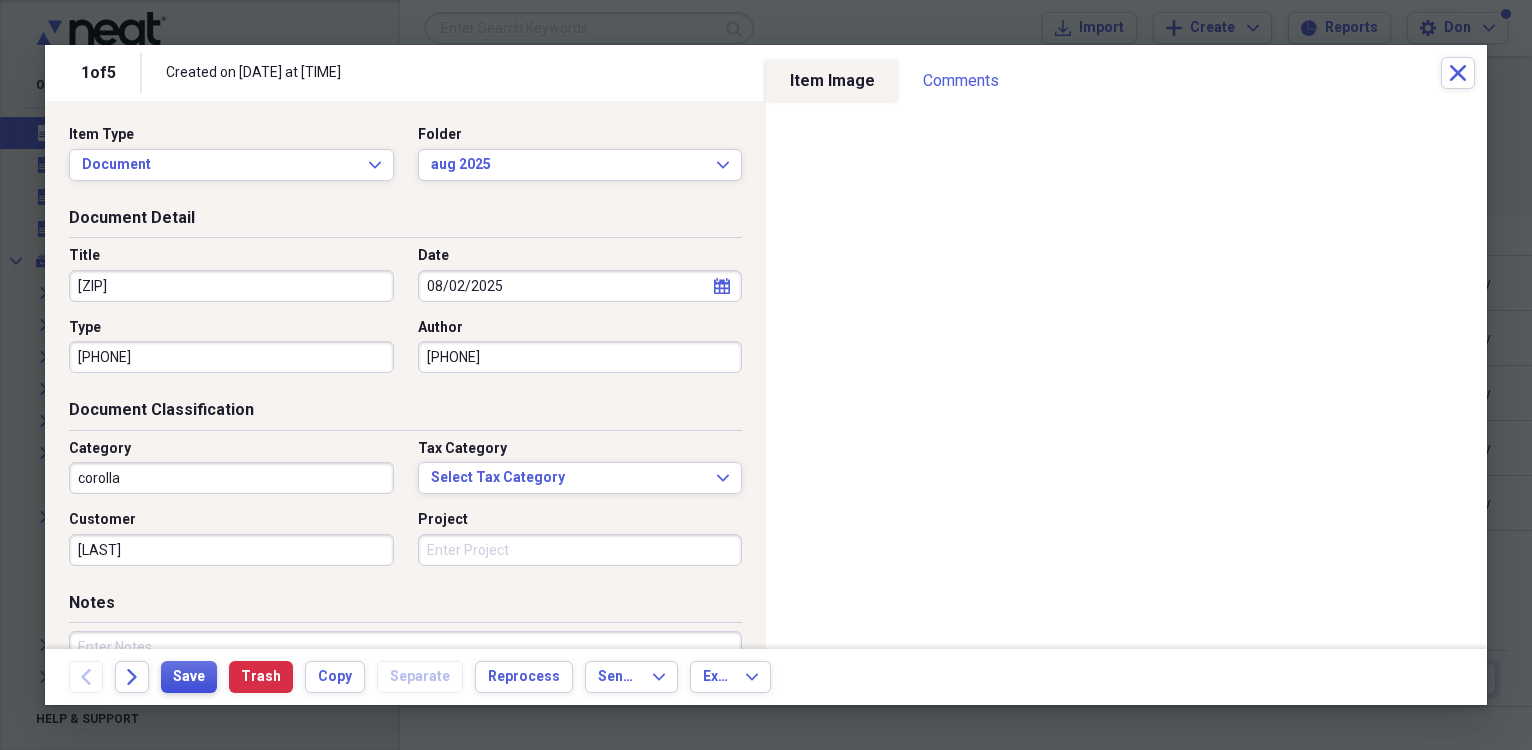 click on "Save" at bounding box center (189, 677) 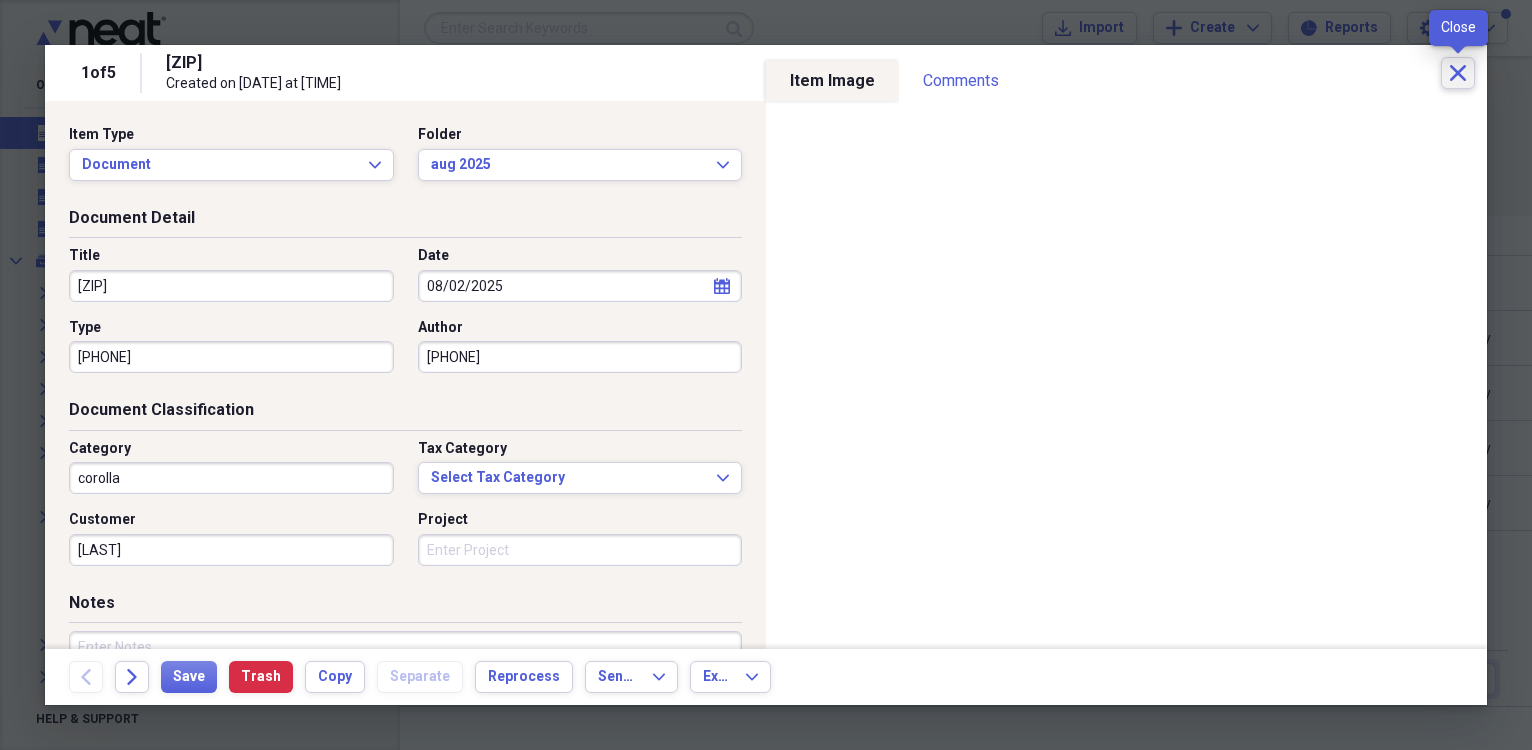 click 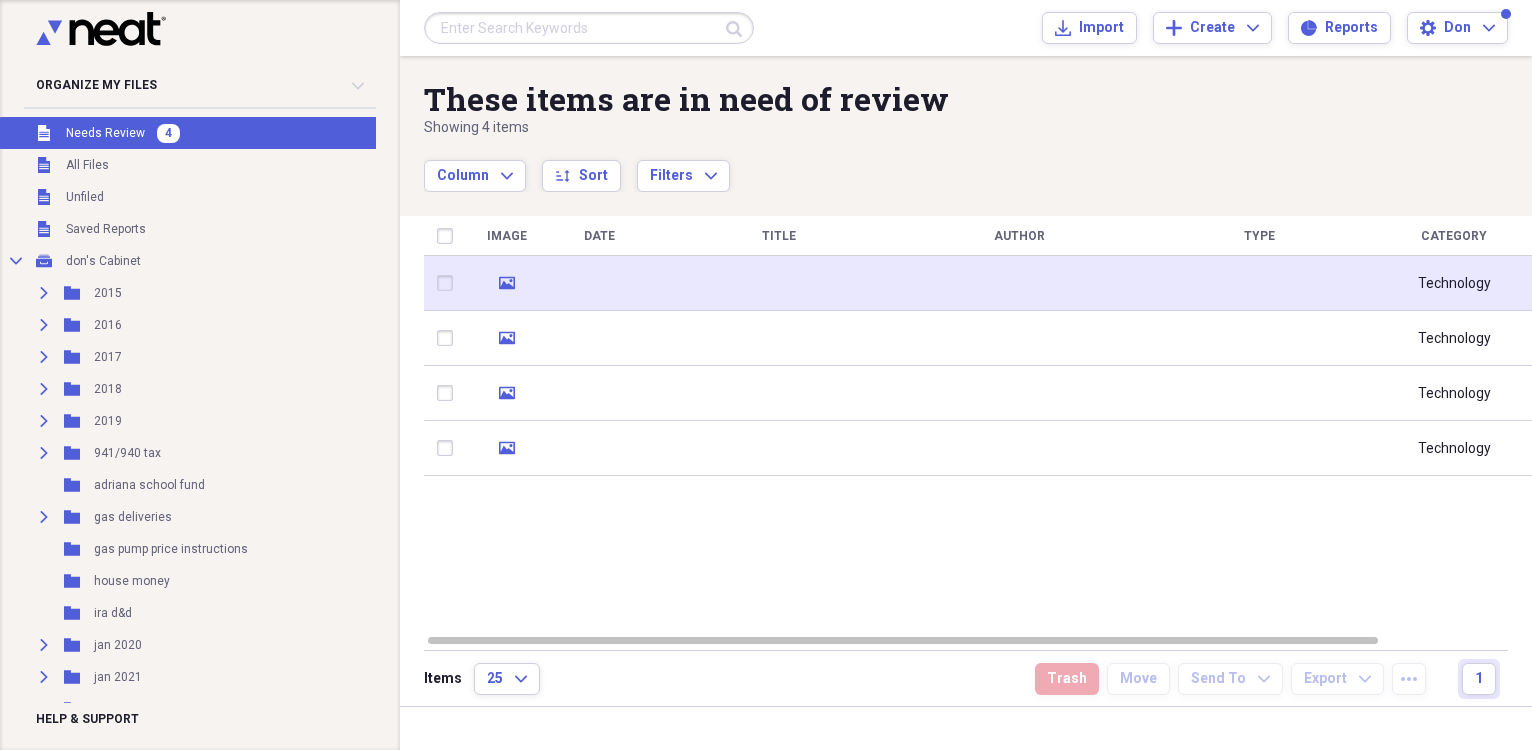 click at bounding box center (599, 283) 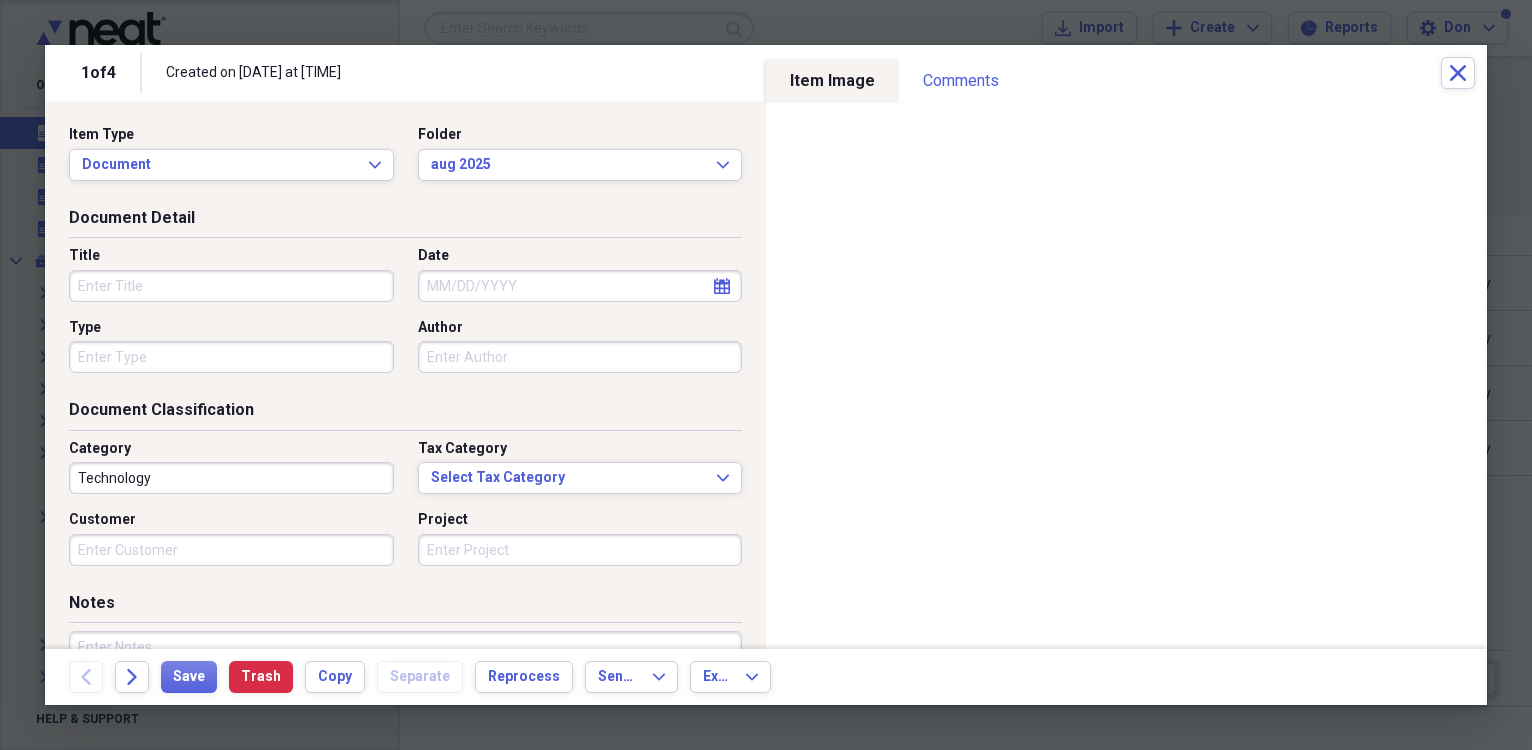click on "Date" at bounding box center [580, 286] 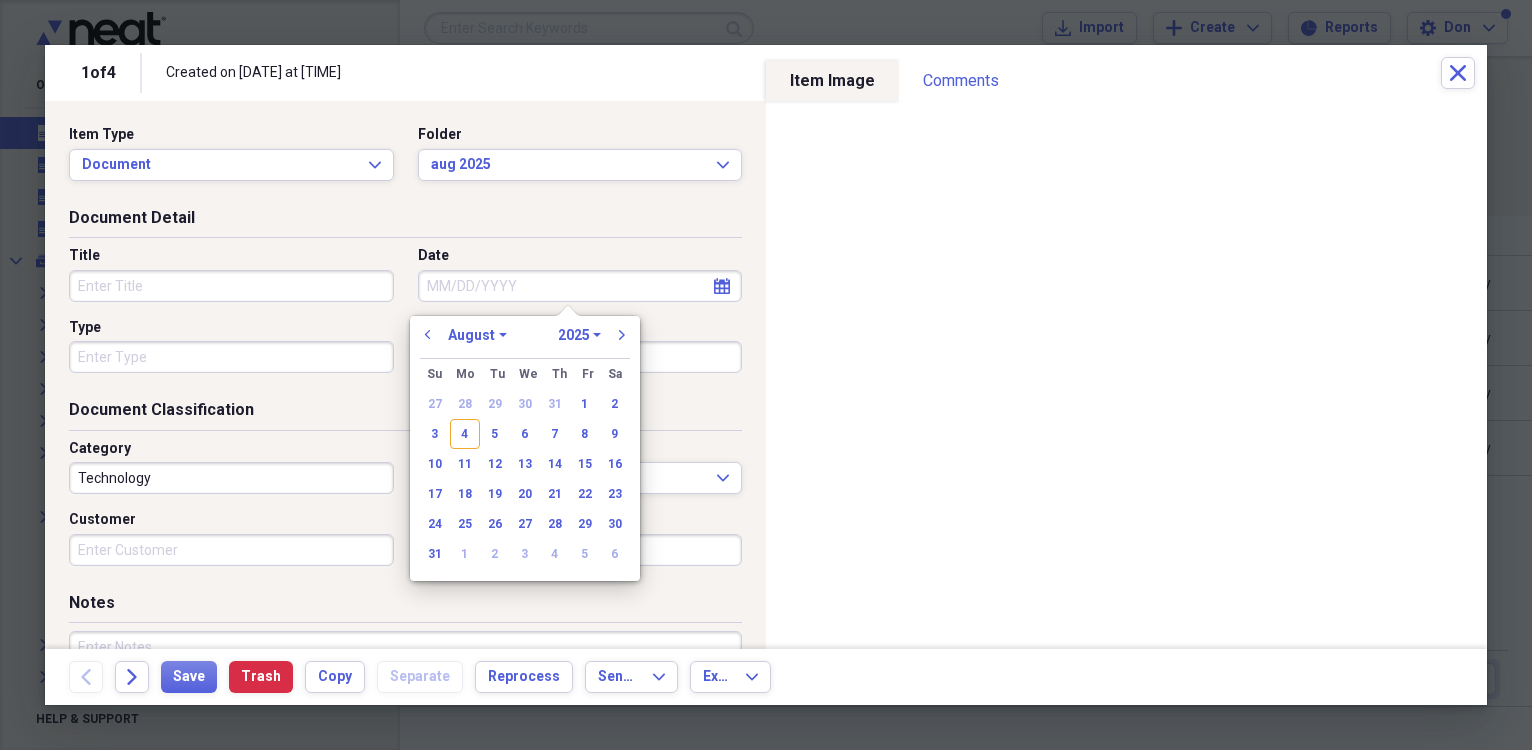 drag, startPoint x: 610, startPoint y: 399, endPoint x: 466, endPoint y: 339, distance: 156 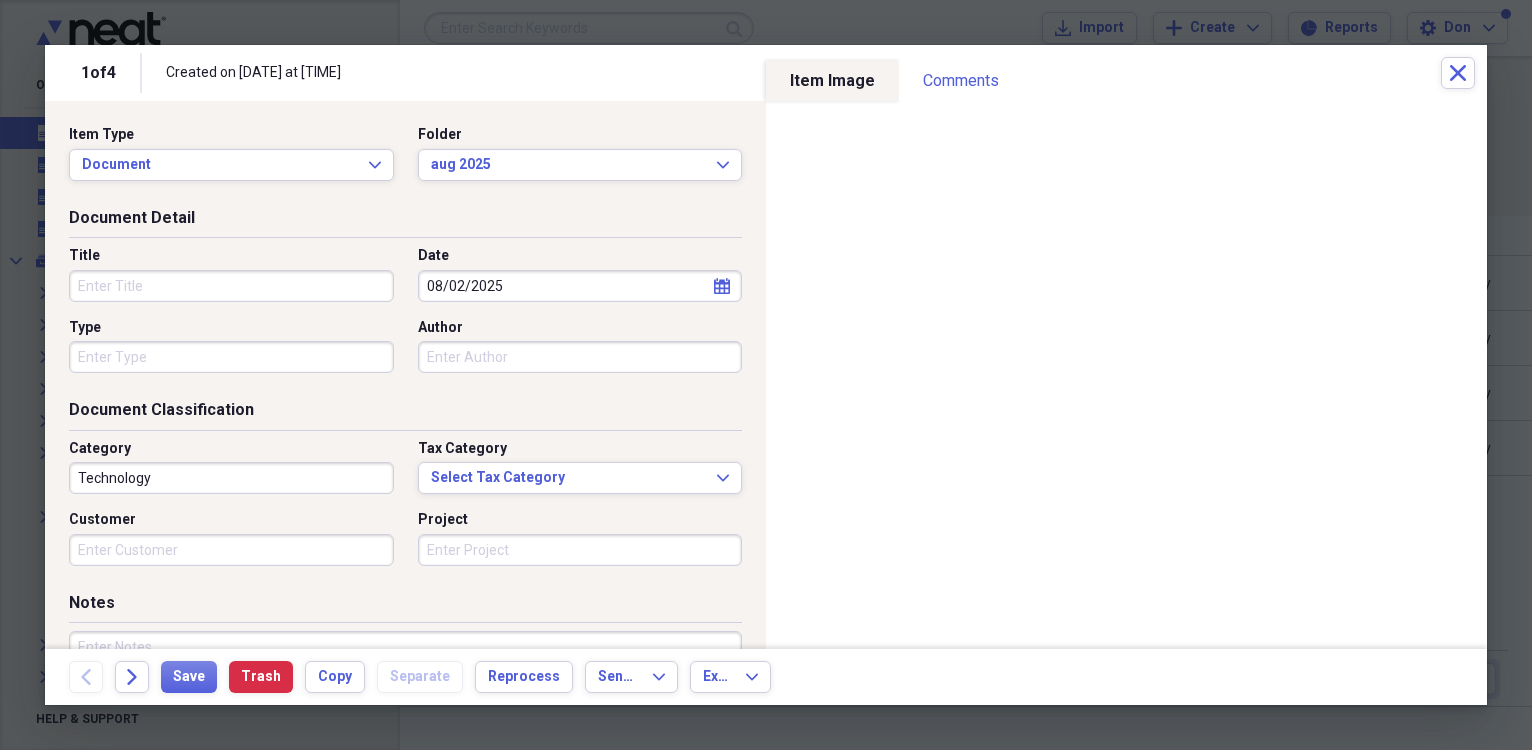 click on "Title" at bounding box center (231, 286) 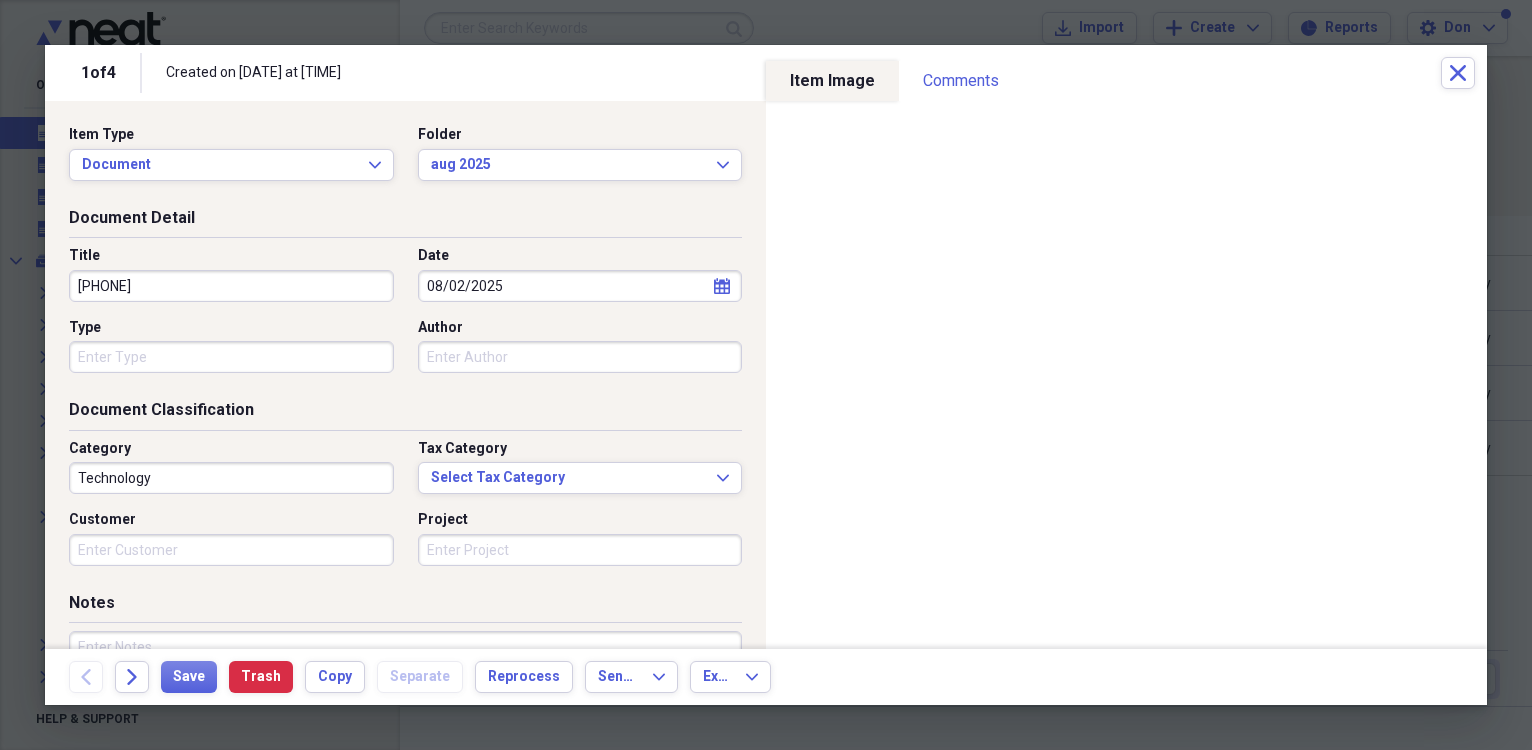 type on "[PHONE]" 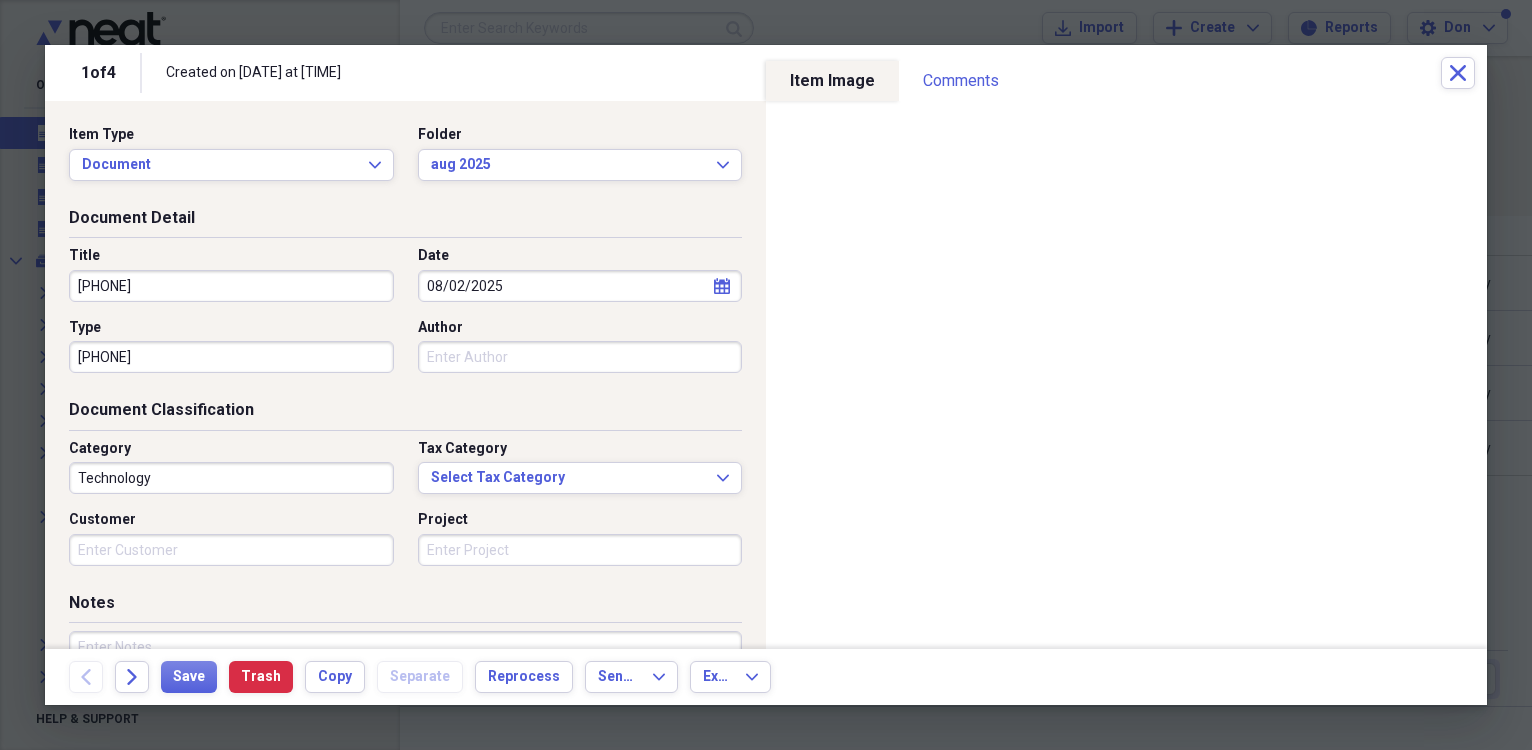 type on "[PHONE]" 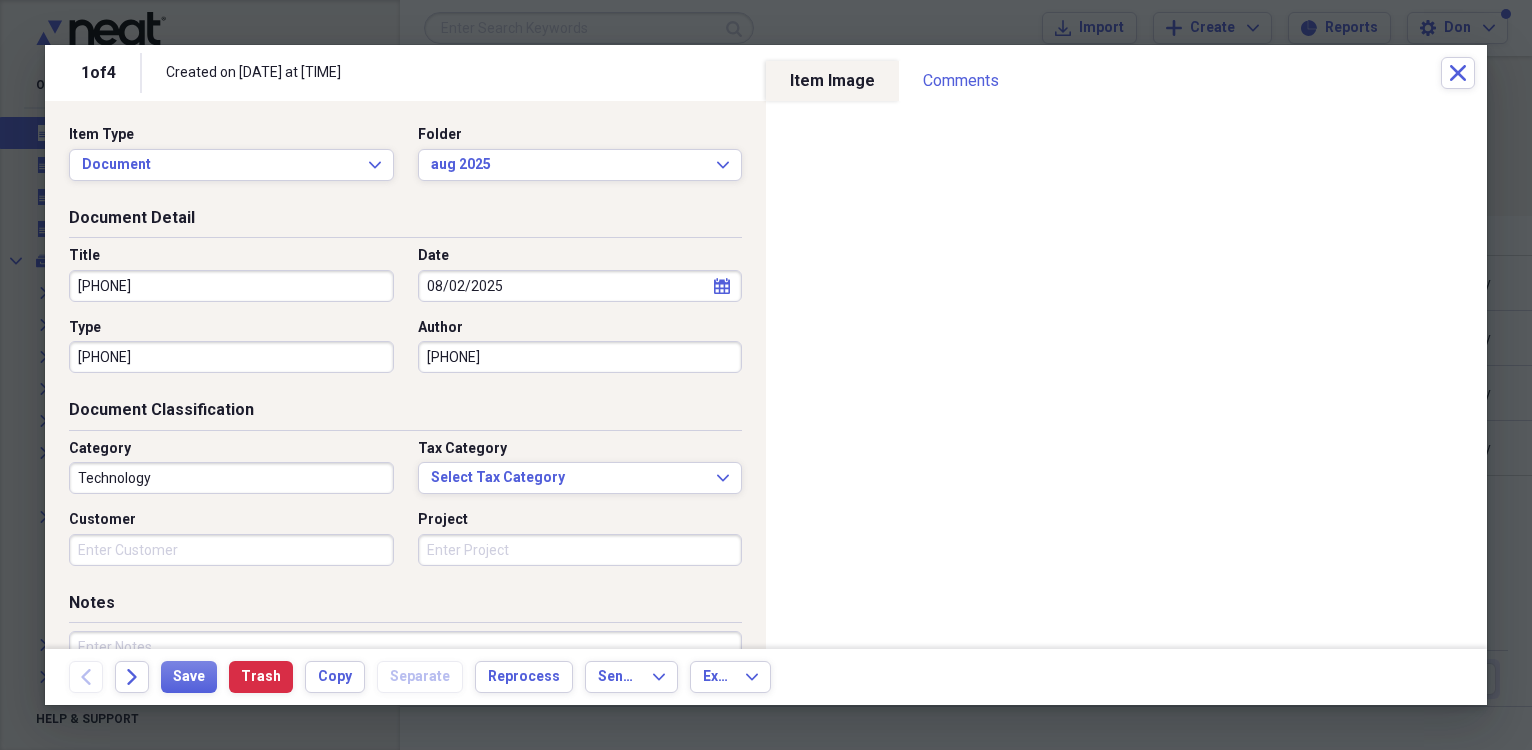 type on "[PHONE]" 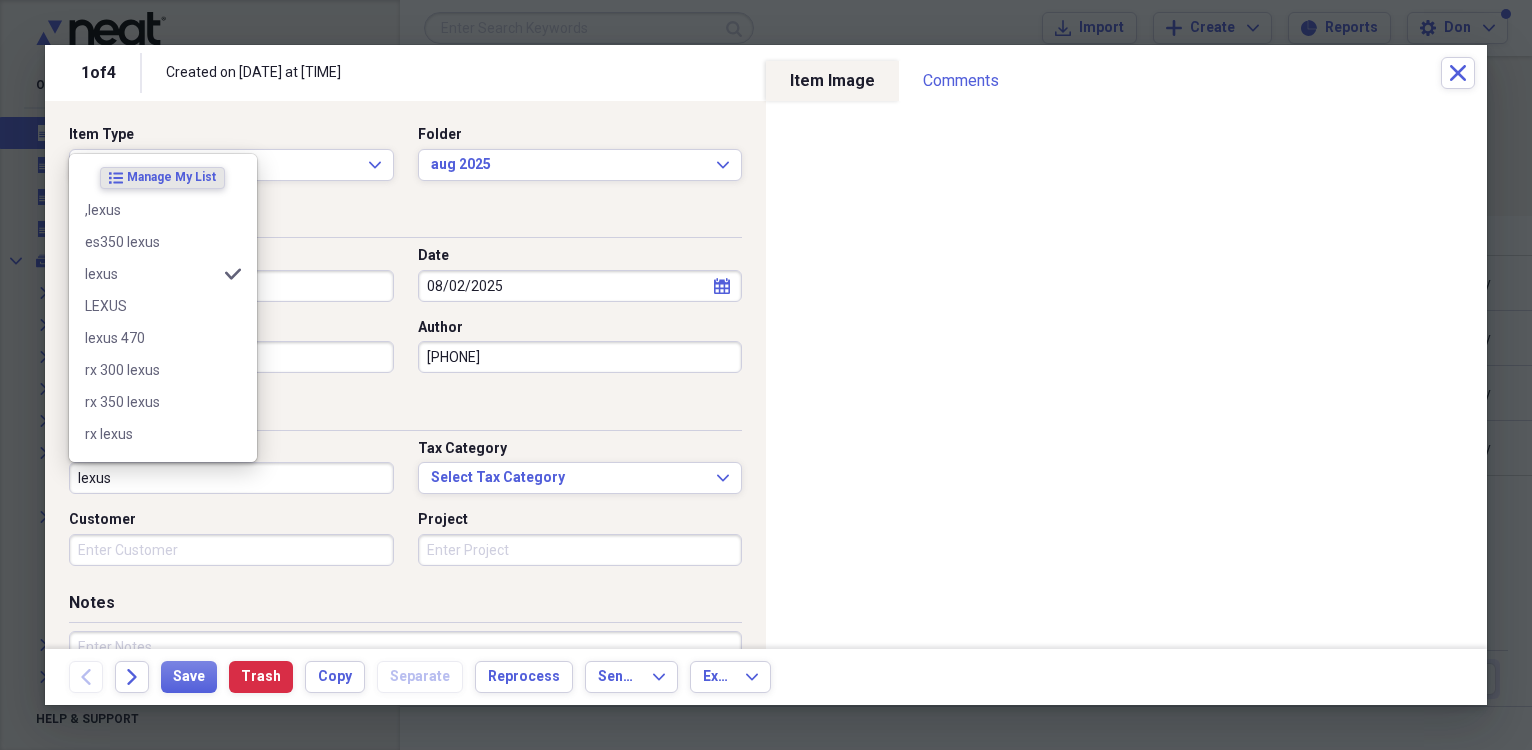 type on "lexus" 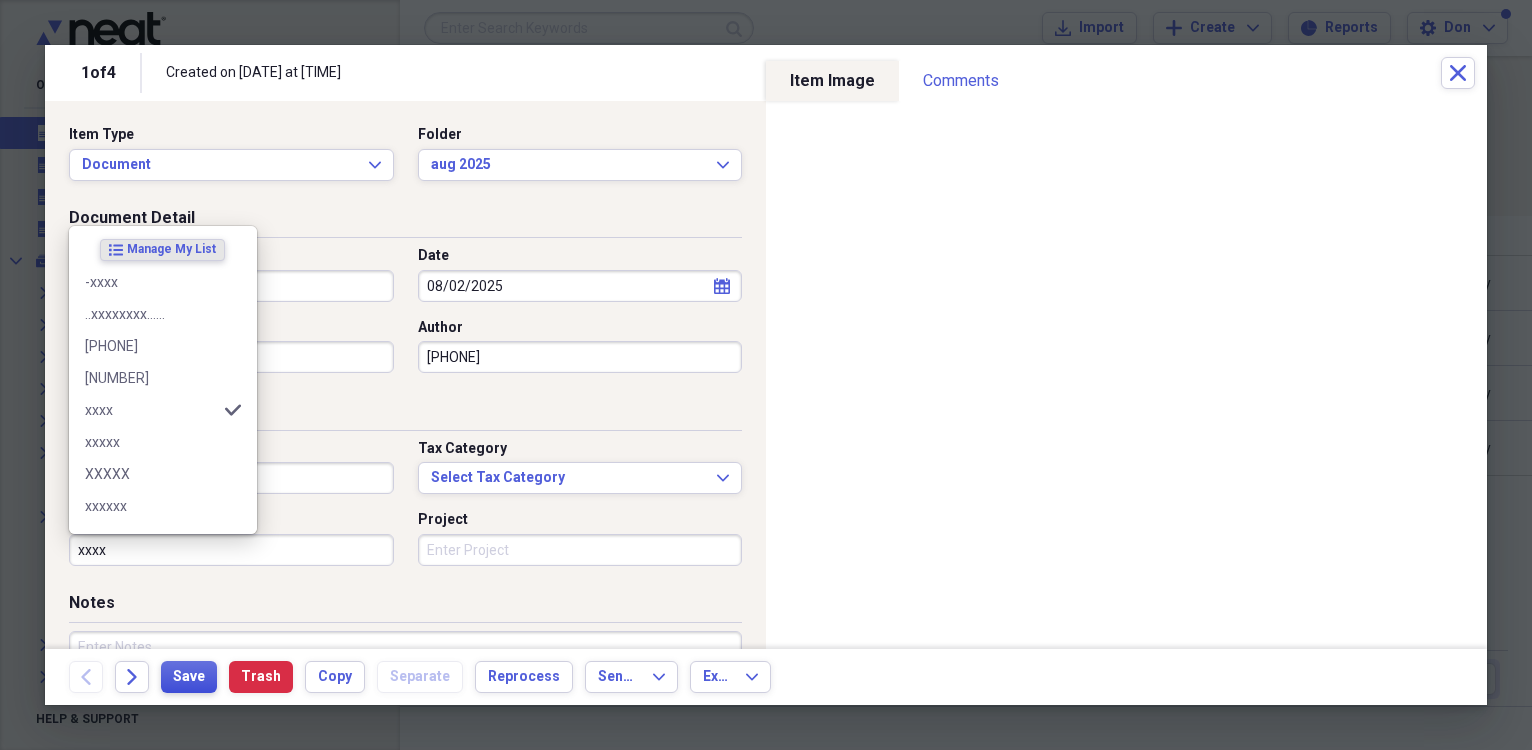 type on "xxxx" 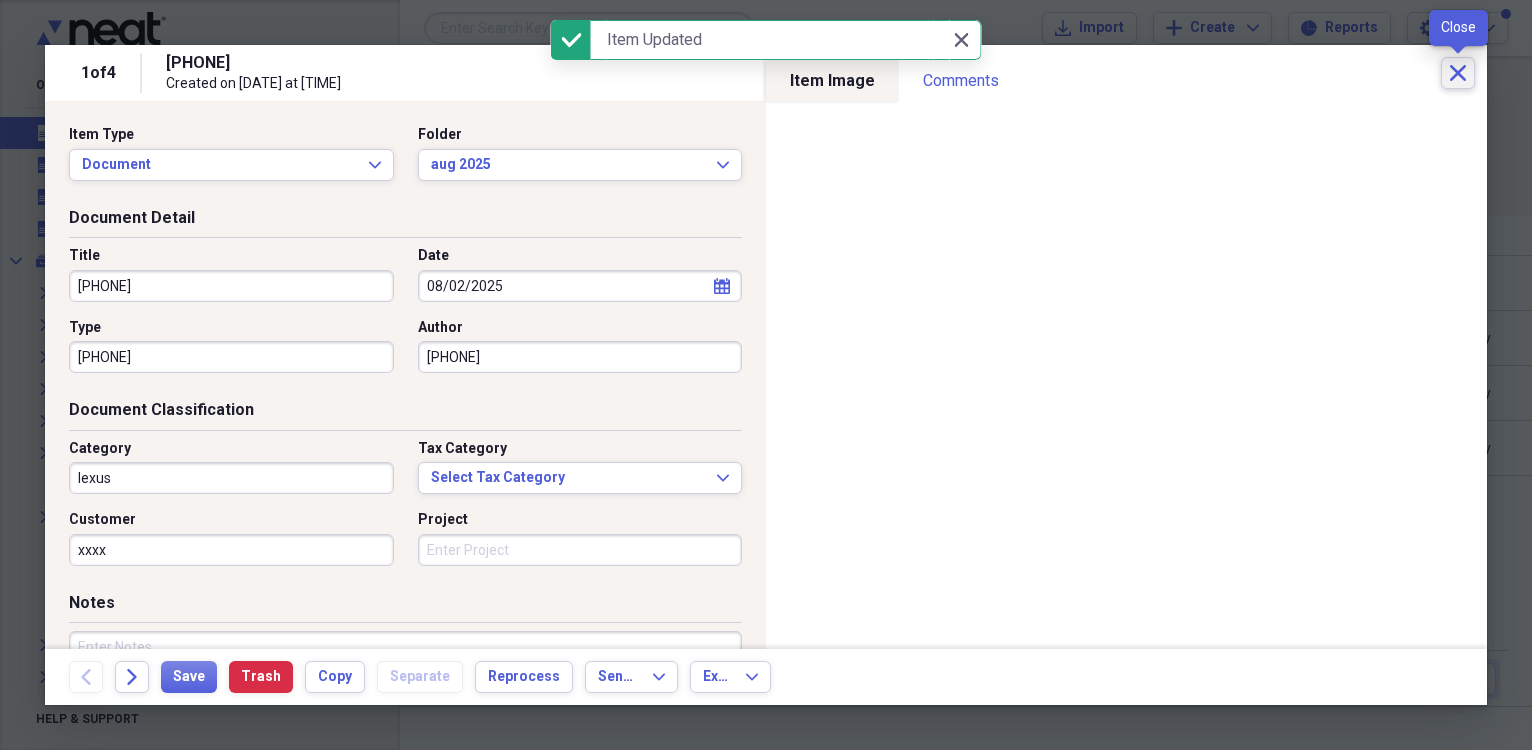 click 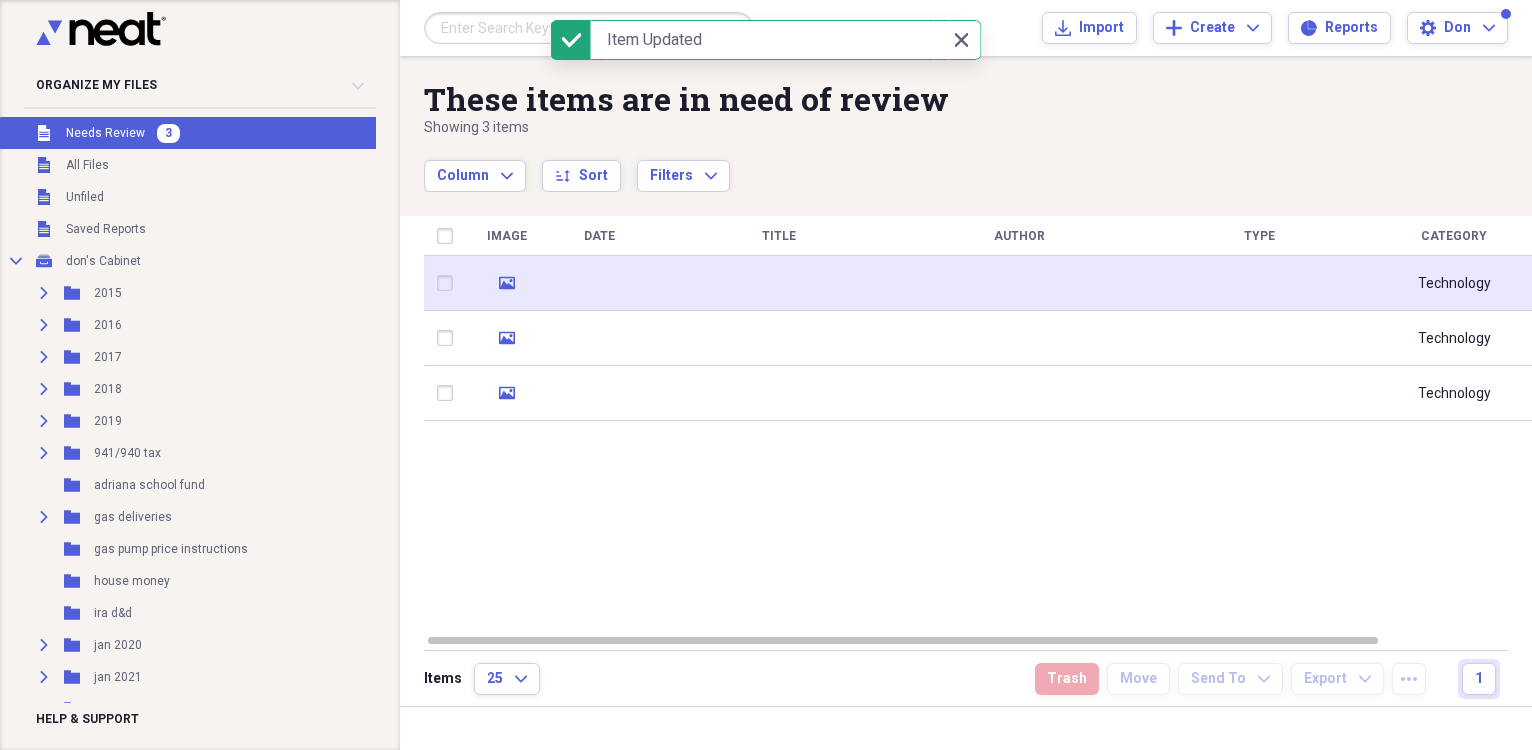 click at bounding box center (779, 283) 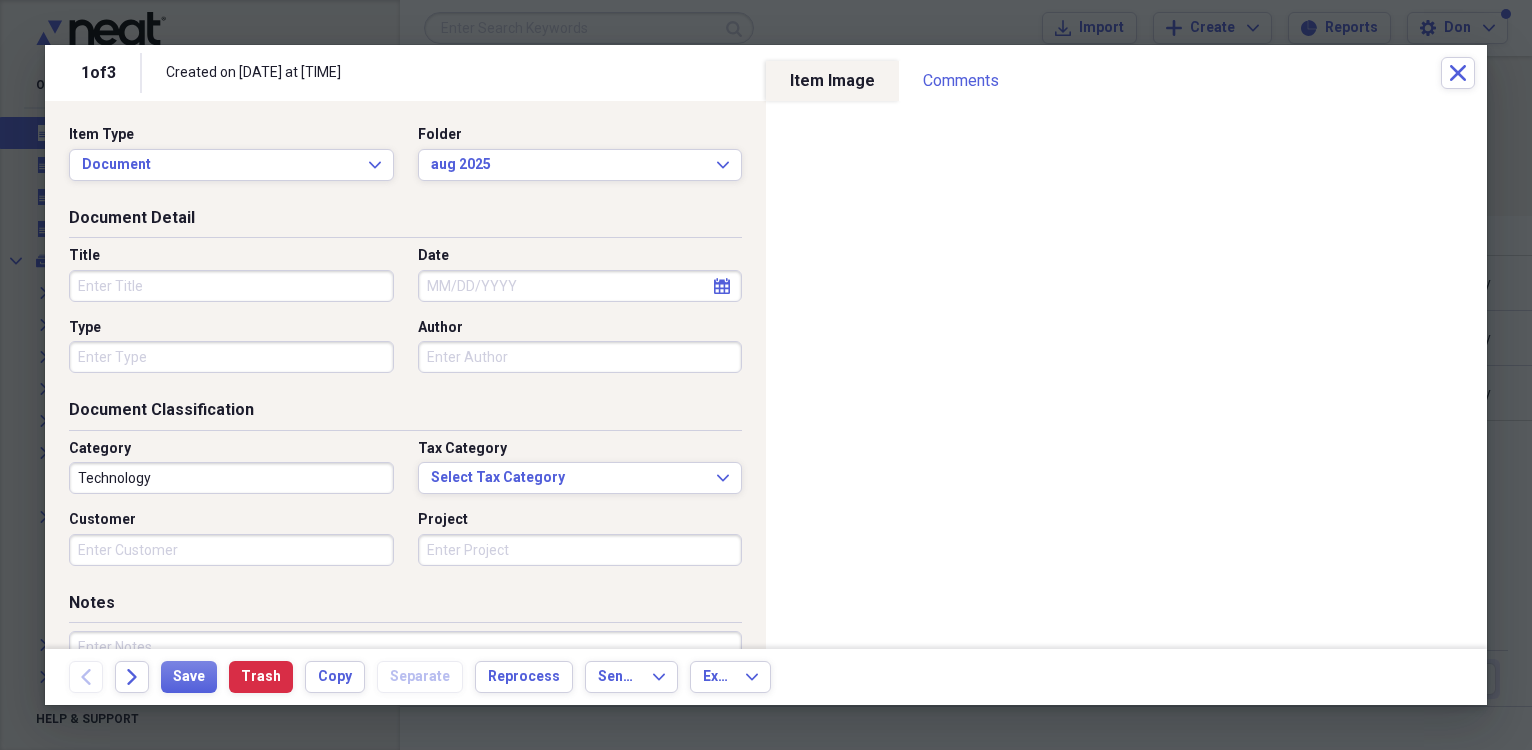 click on "Date" at bounding box center (580, 286) 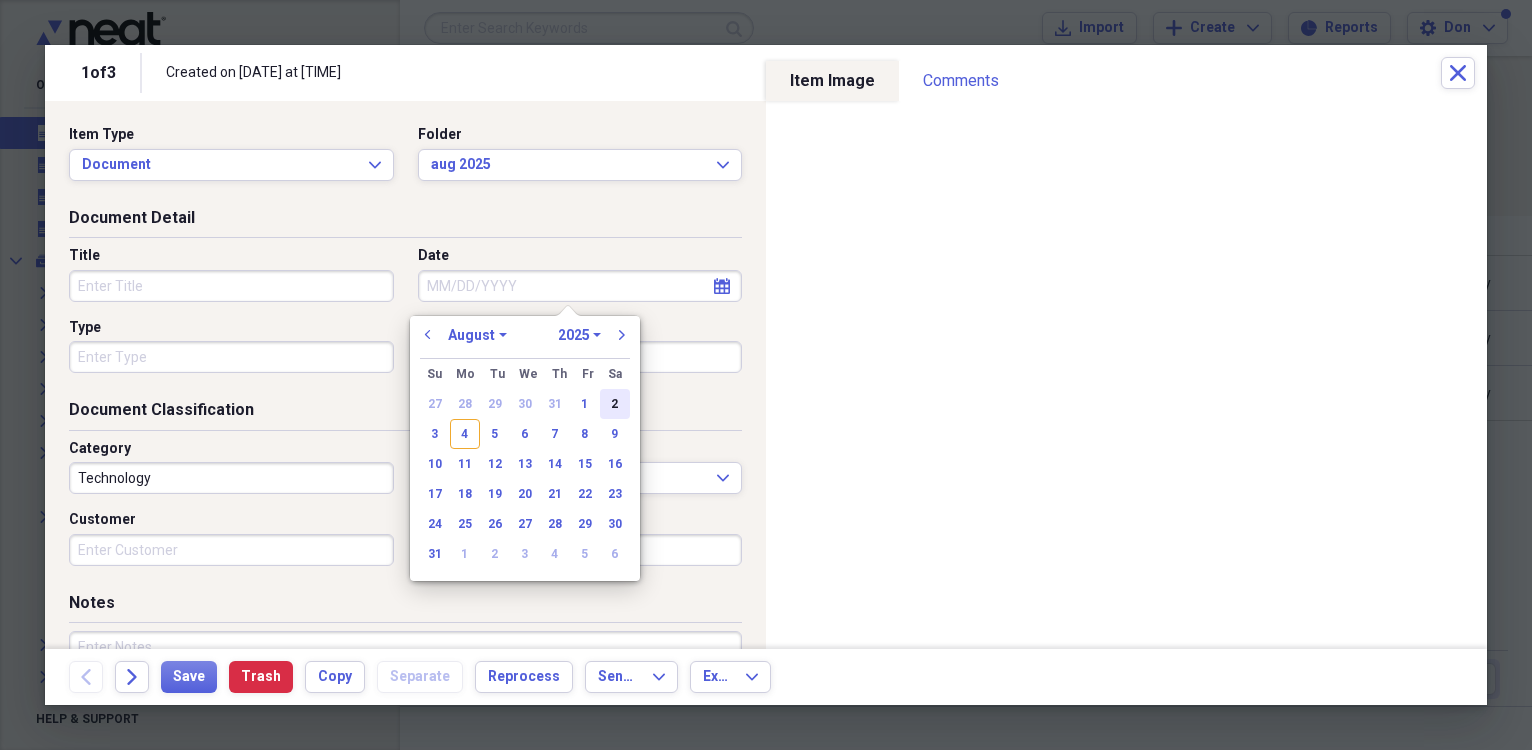 click on "2" at bounding box center (615, 404) 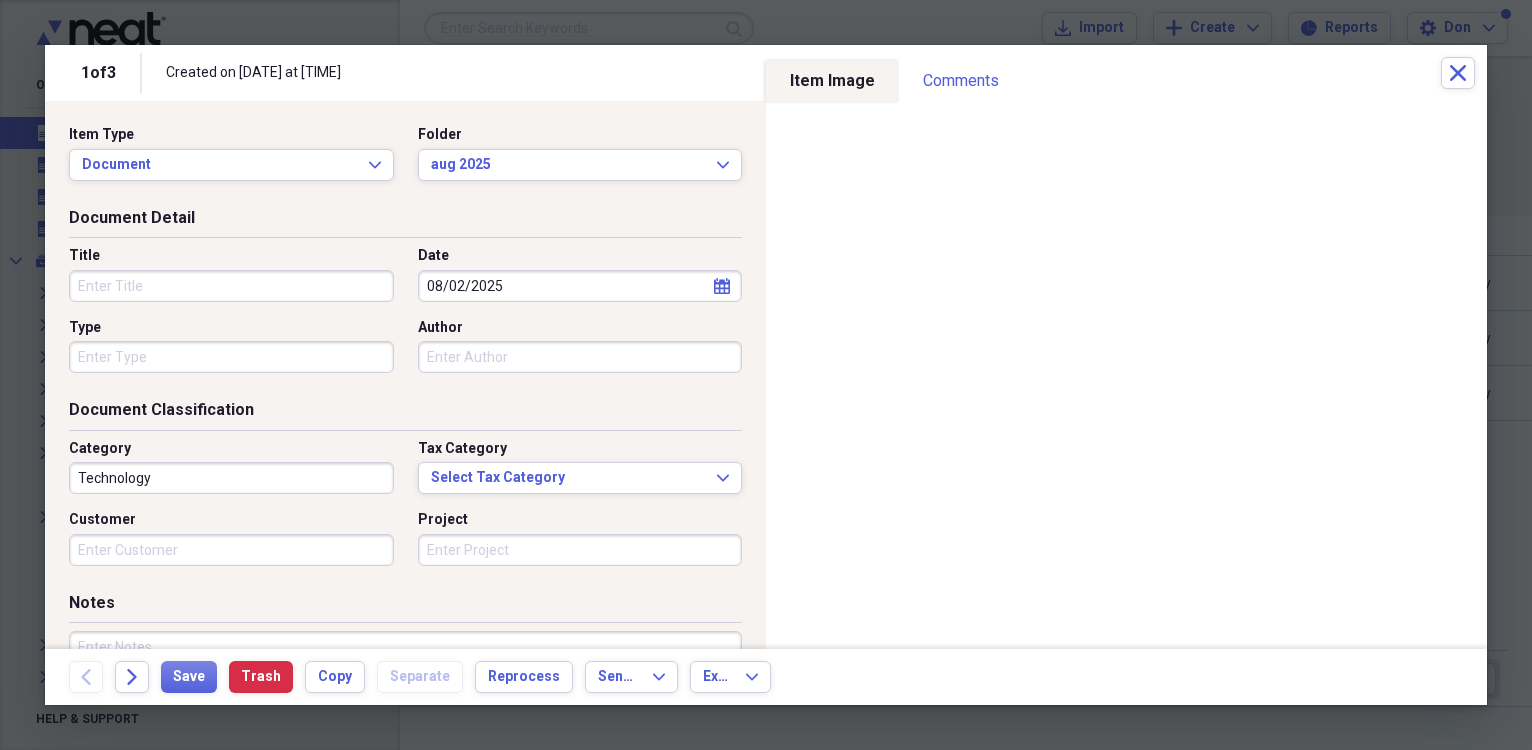 click on "Title" at bounding box center [231, 286] 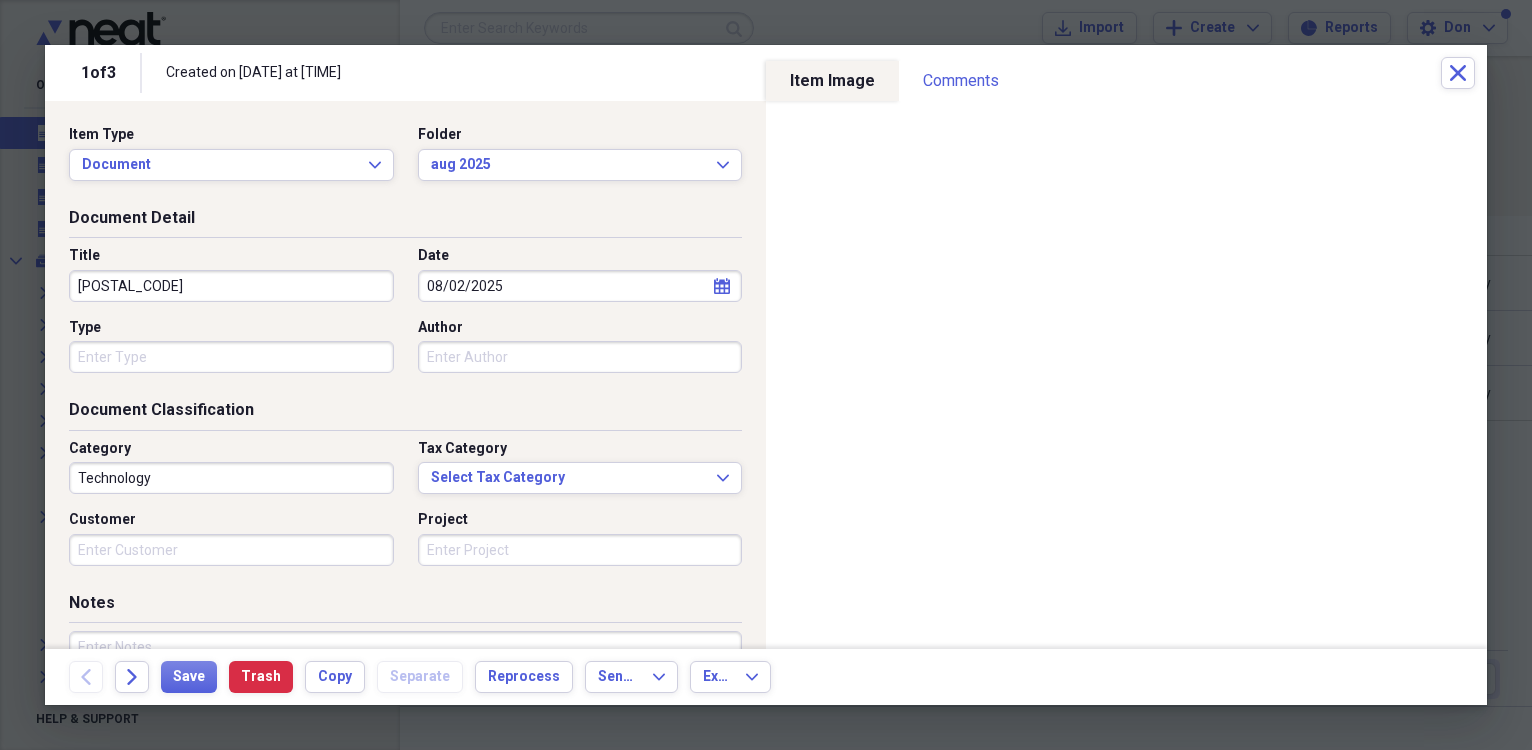 type on "[POSTAL_CODE]" 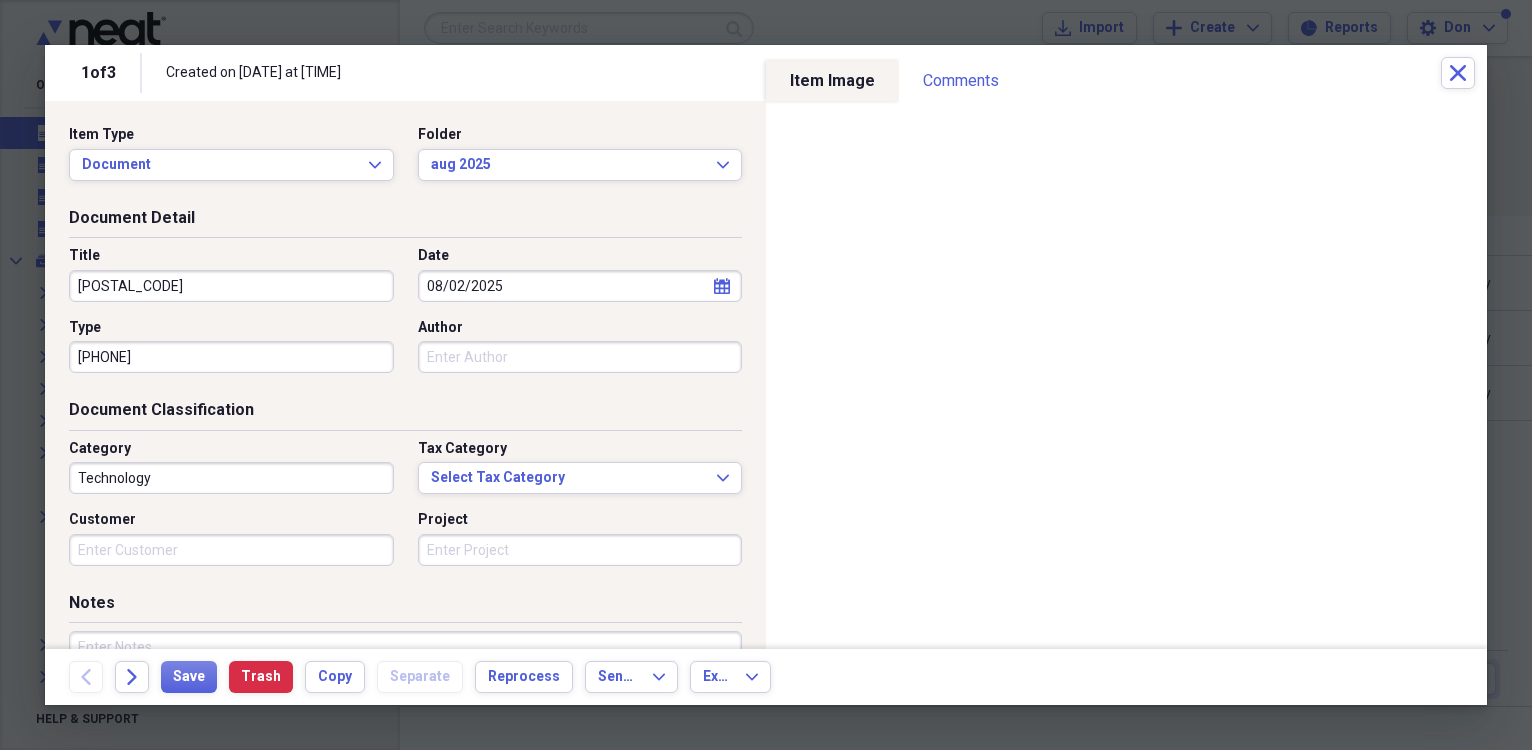 type on "[PHONE]" 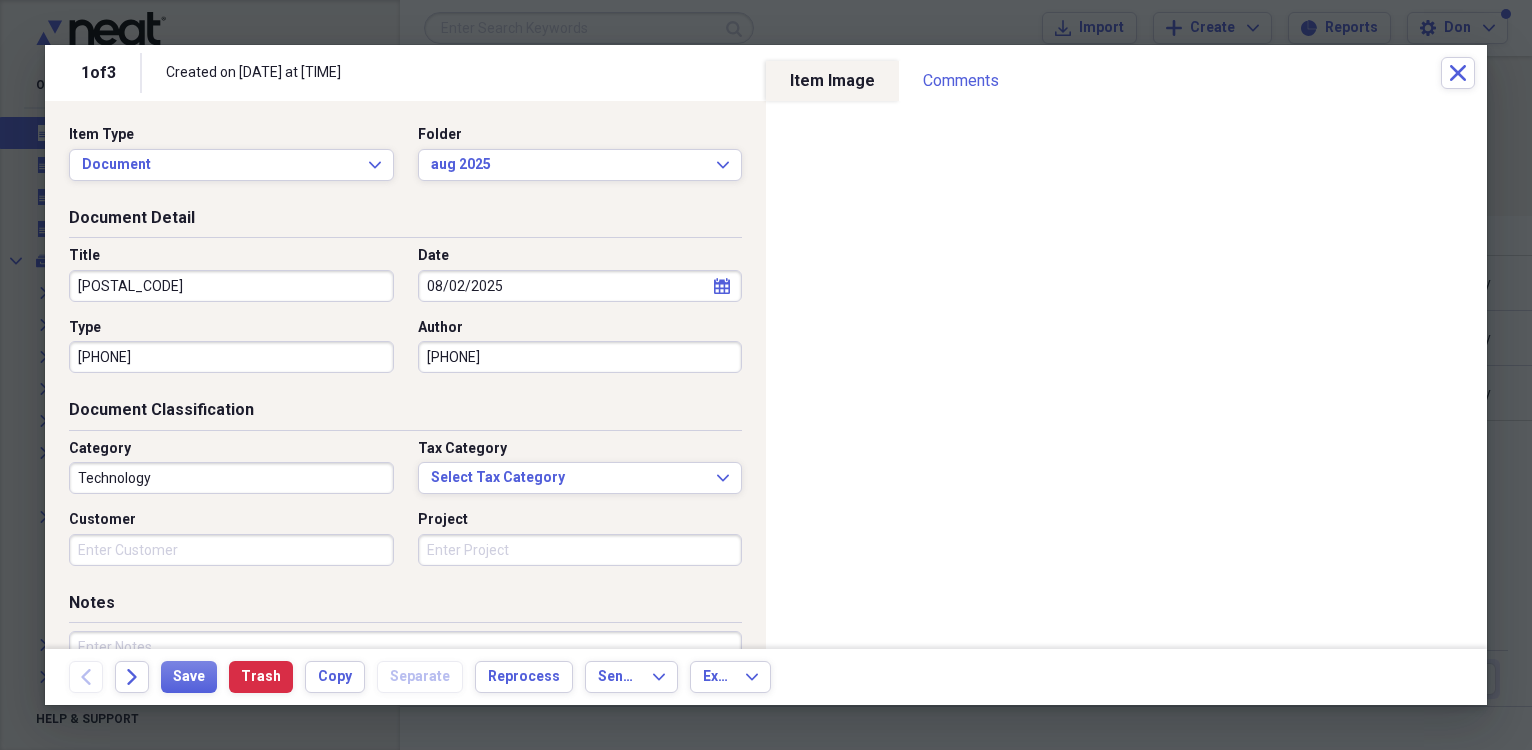 type on "[PHONE]" 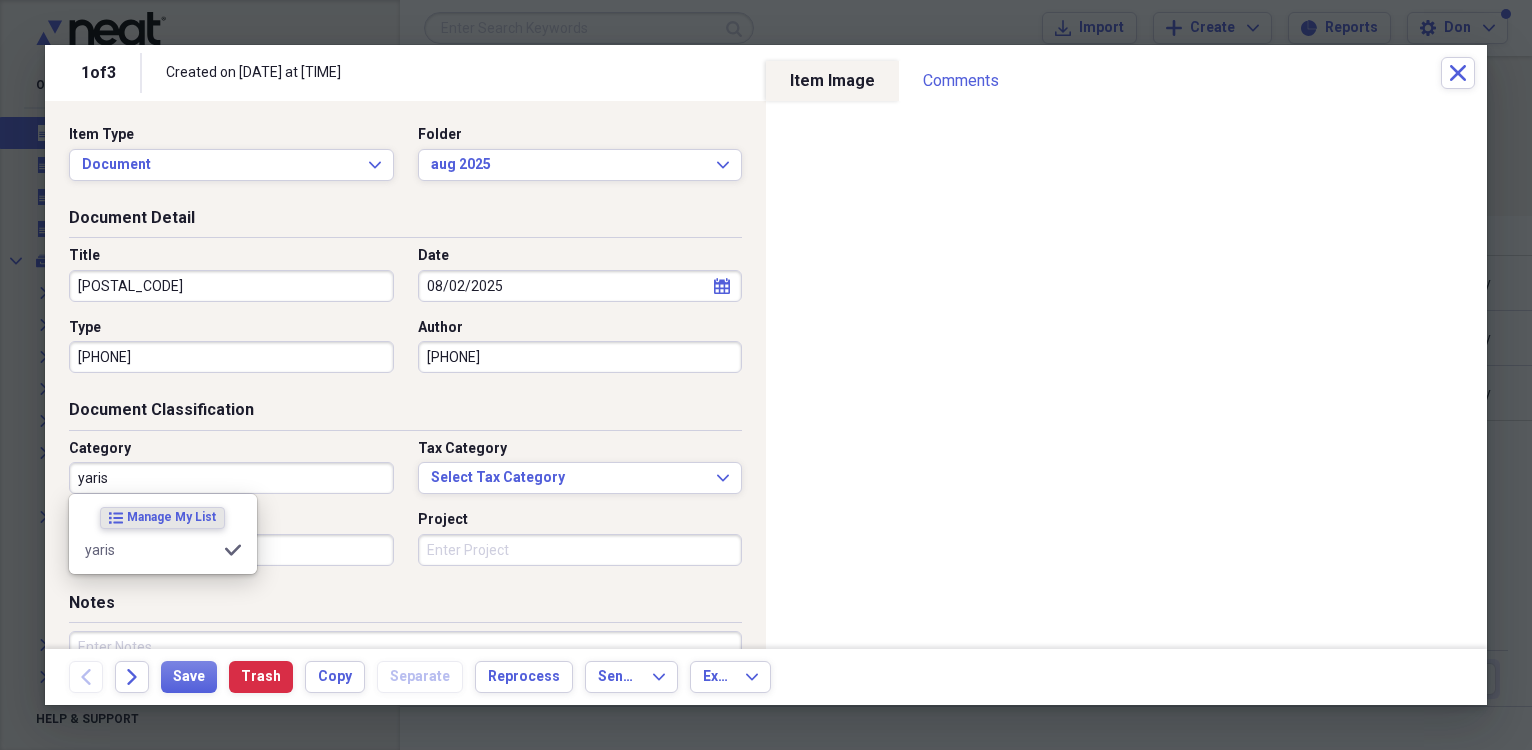 type on "yaris" 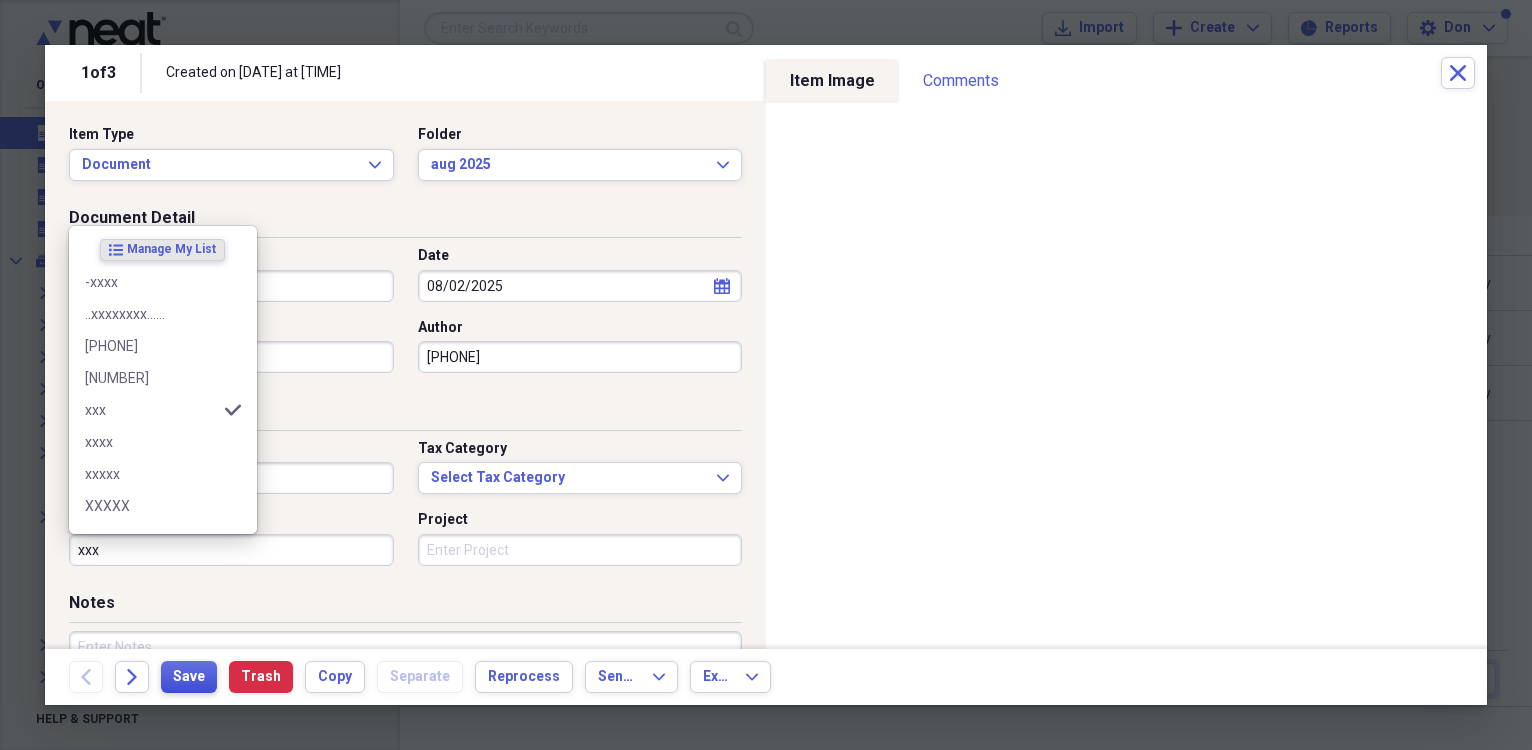 type on "xxx" 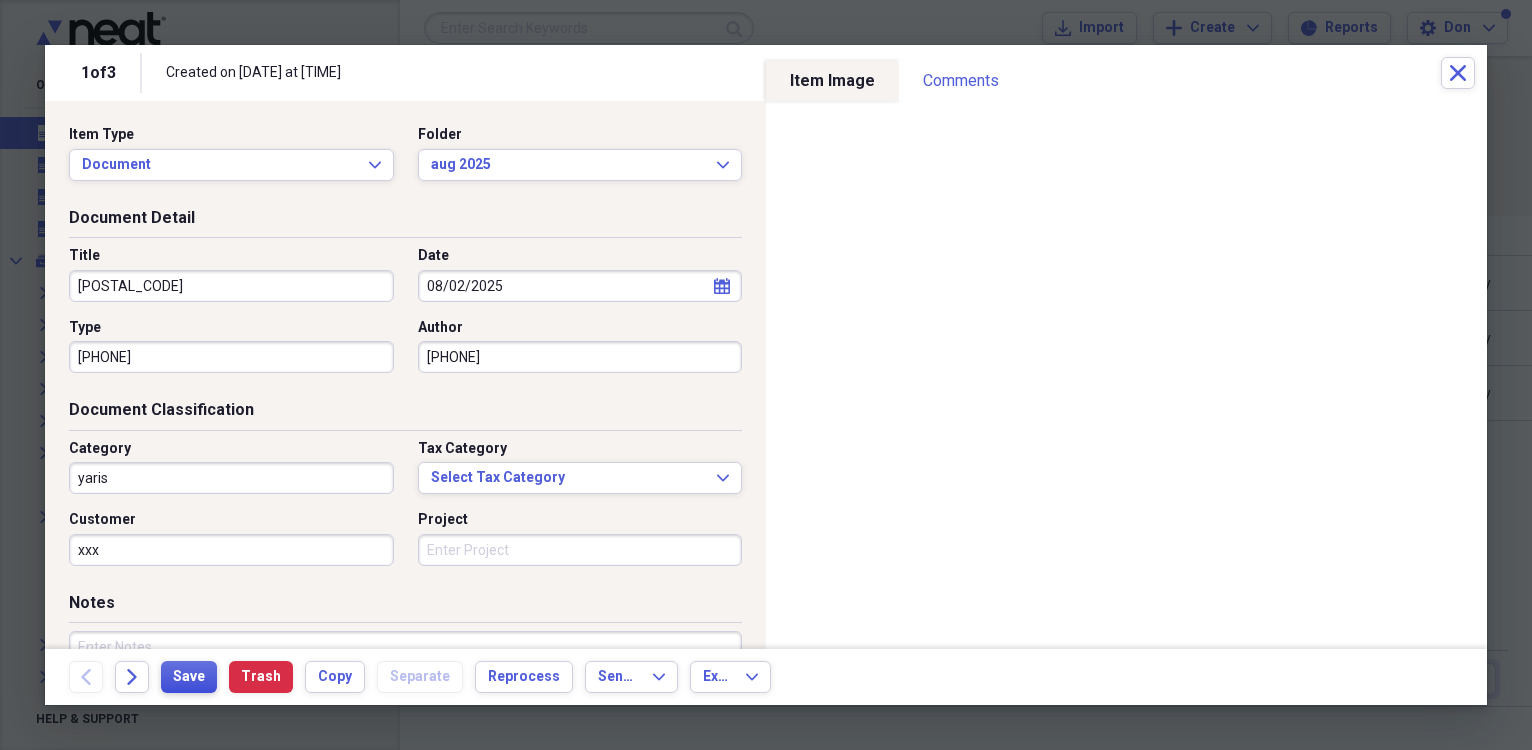 click on "Save" at bounding box center (189, 677) 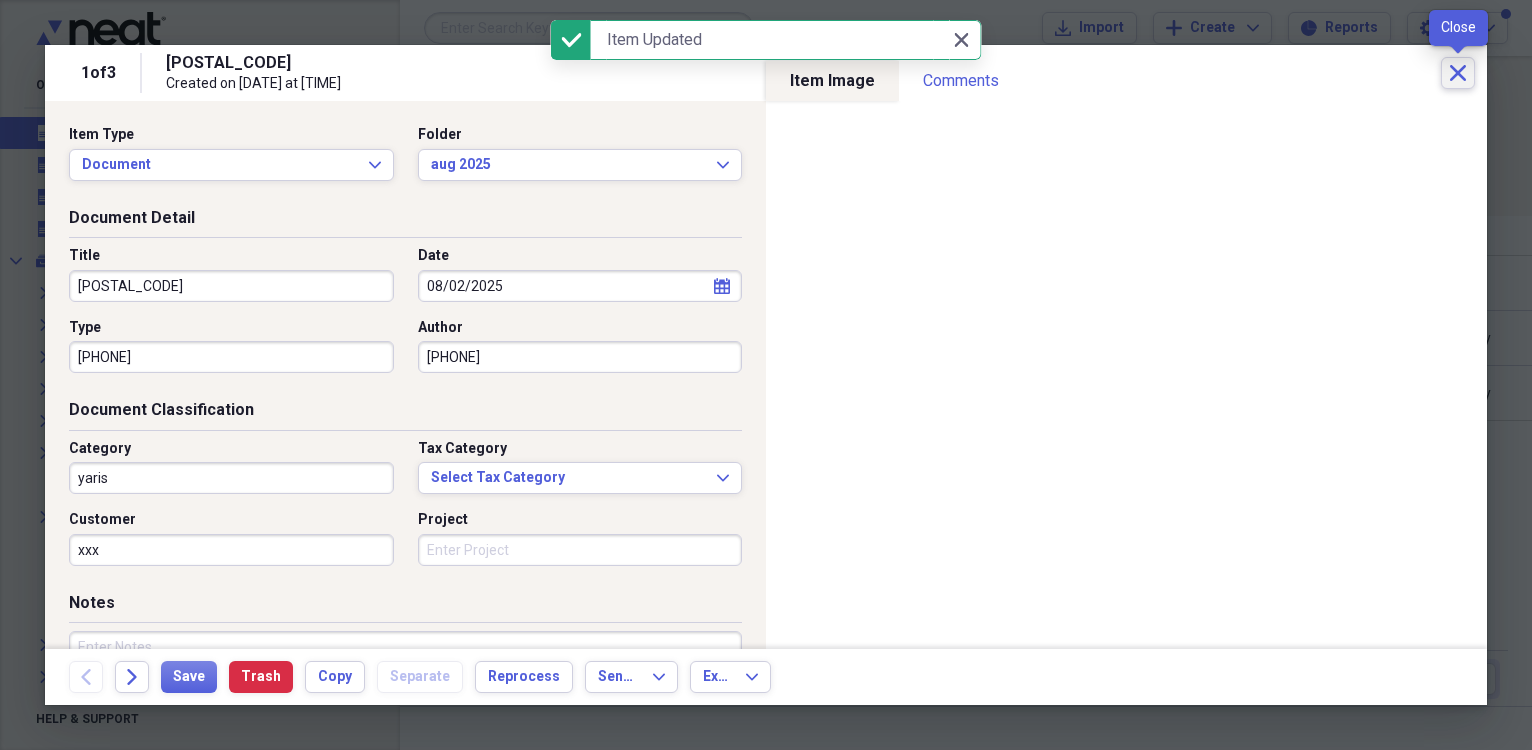 click on "Close" at bounding box center [1458, 73] 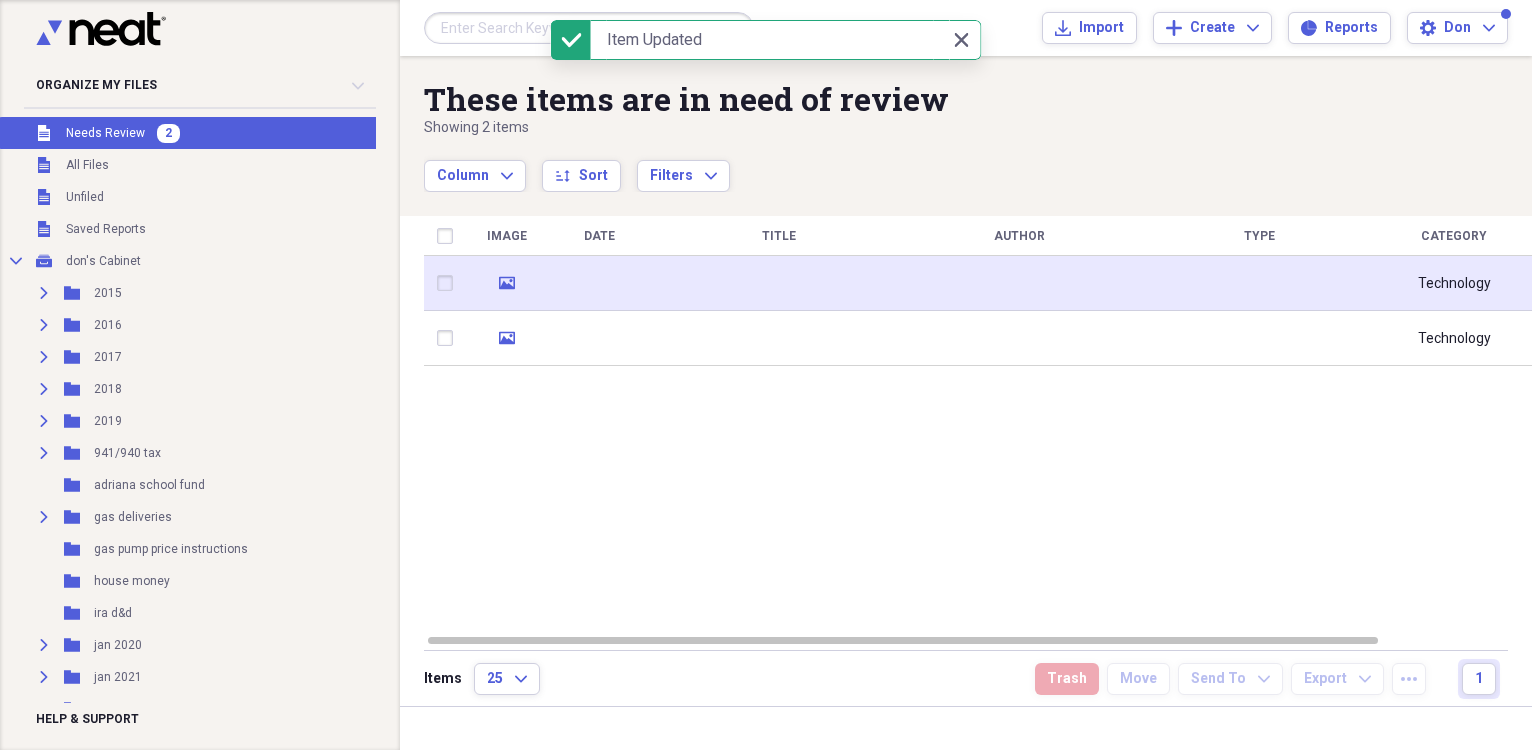 click at bounding box center [599, 283] 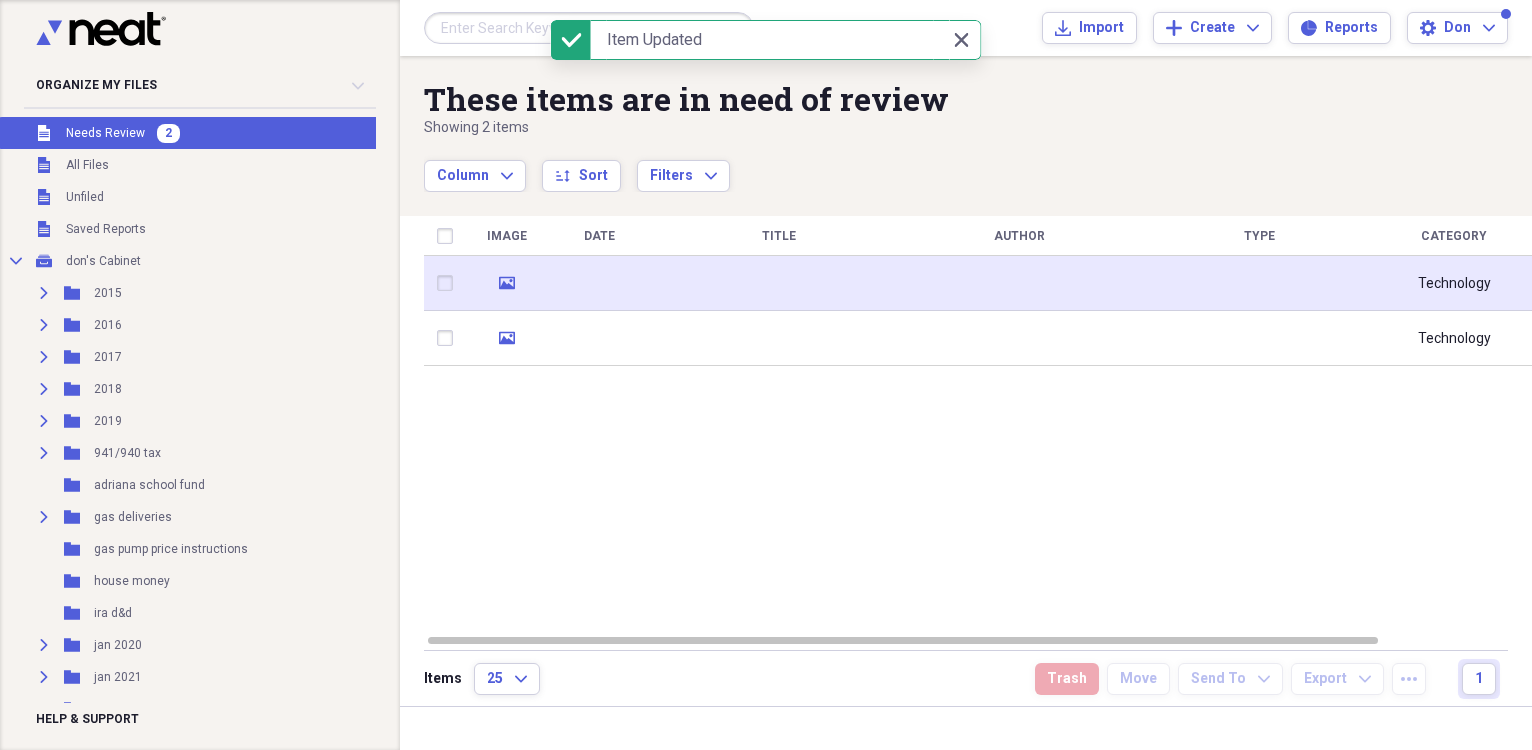 click on "Organize My Files 2 Collapse Unfiled Needs Review 2 Unfiled All Files Unfiled Unfiled Unfiled Saved Reports Collapse My Cabinet don's Cabinet Add Folder Expand Folder 2015 Add Folder Expand Folder 2016 Add Folder Expand Folder 2017 Add Folder Expand Folder 2018 Add Folder Expand Folder 2019 Add Folder Expand Folder 941/940 tax Add Folder Folder adriana   school fund Add Folder Expand Folder gas deliveries Add Folder Folder gas pump price   instructions Add Folder Folder house  money Add Folder Folder ira   d&d Add Folder Expand Folder jan 2020 Add Folder Expand Folder jan 2021 Add Folder Expand Folder jan 2022 Add Folder Expand Folder jan 2023 Add Folder Expand Folder jan 2024 Add Folder Expand Folder jan 2025 Add Folder Folder lake bayshore condos Add Folder Expand Folder monthly p&l report Add Folder Expand Folder new 2014 tickets Add Folder Folder pay roll 2017 Add Folder Folder payroll   2025 Add Folder Folder payroll 2013 Add Folder Expand Folder payroll 2014 Add Folder Folder payroll 2019 Add Folder Add" at bounding box center (766, 375) 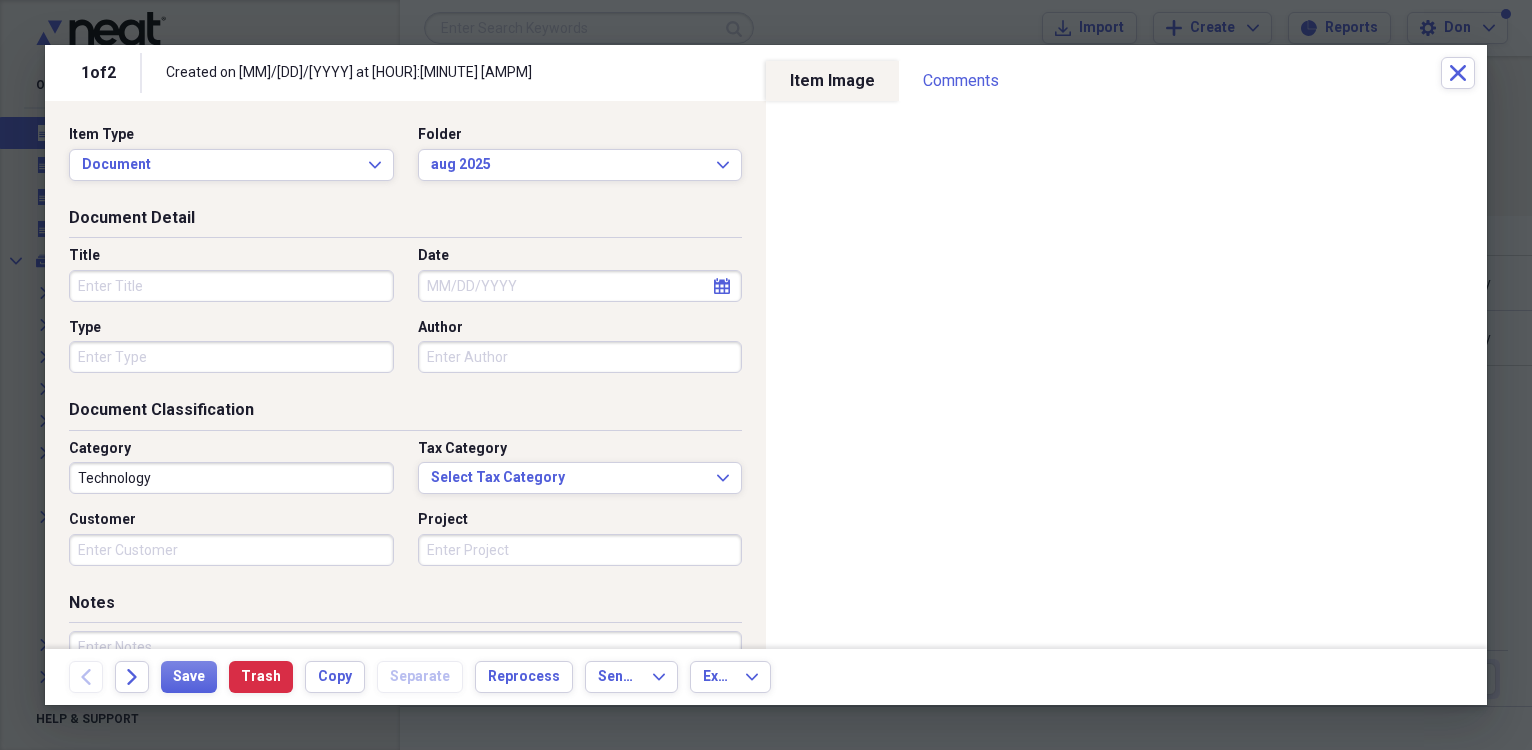 click on "Date" at bounding box center (580, 286) 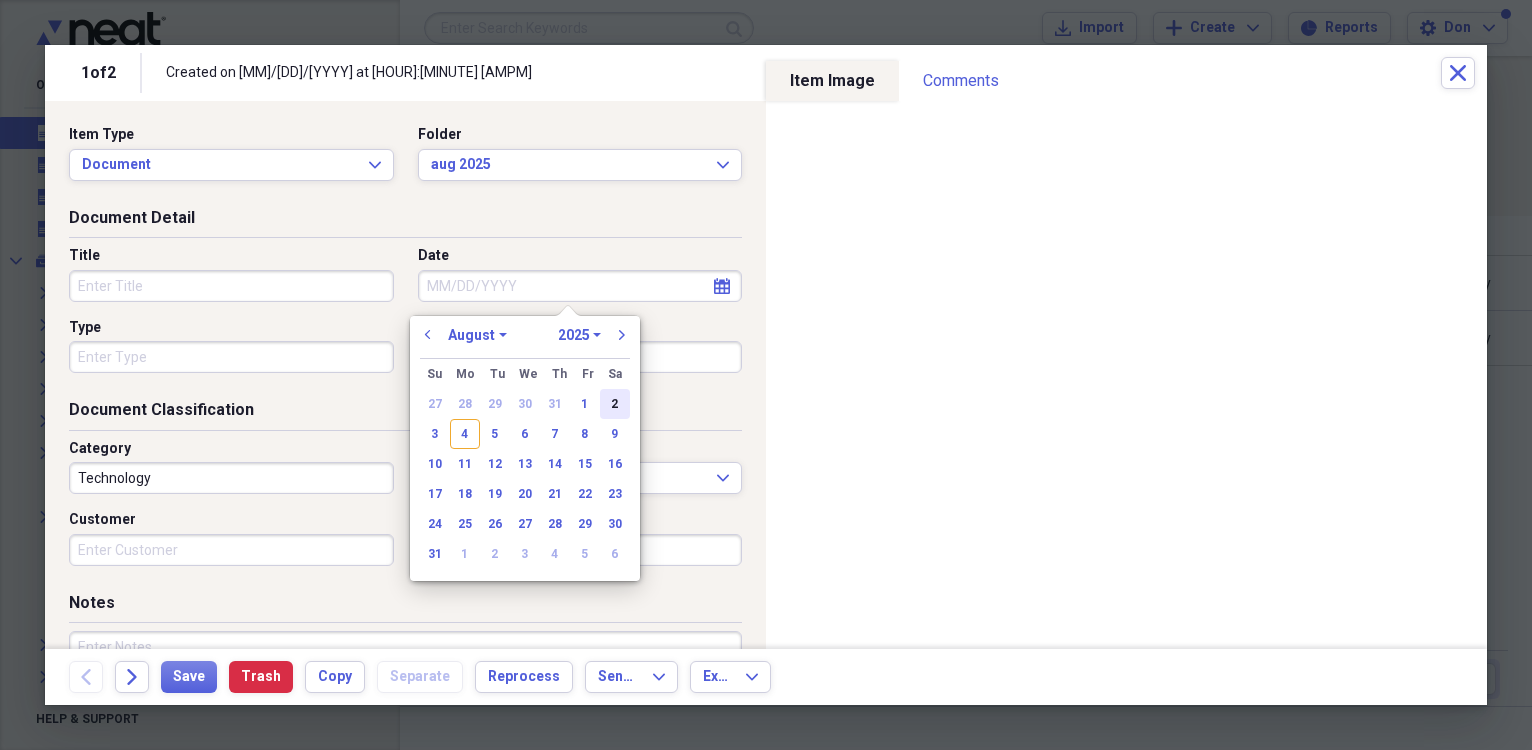 click on "2" at bounding box center [615, 404] 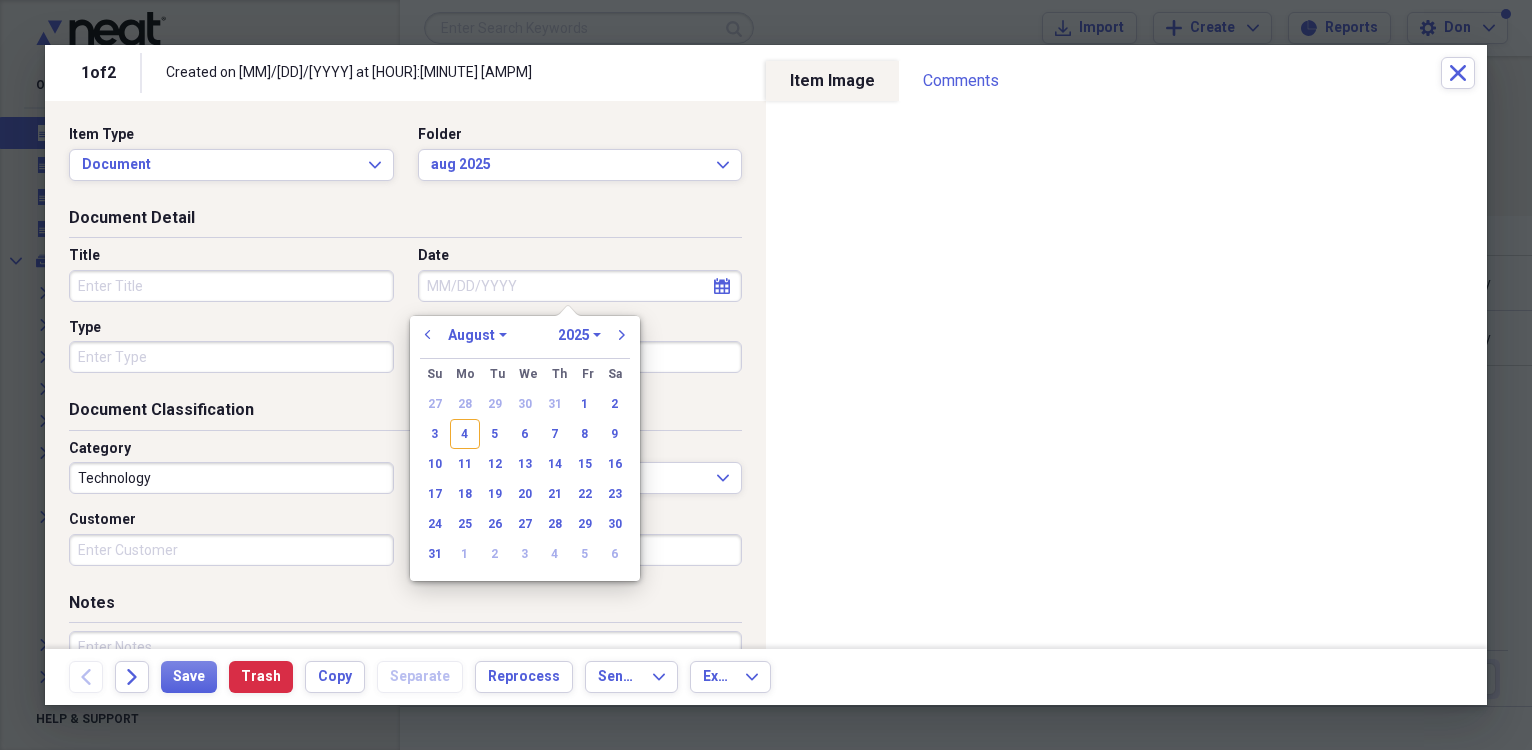 type on "08/02/2025" 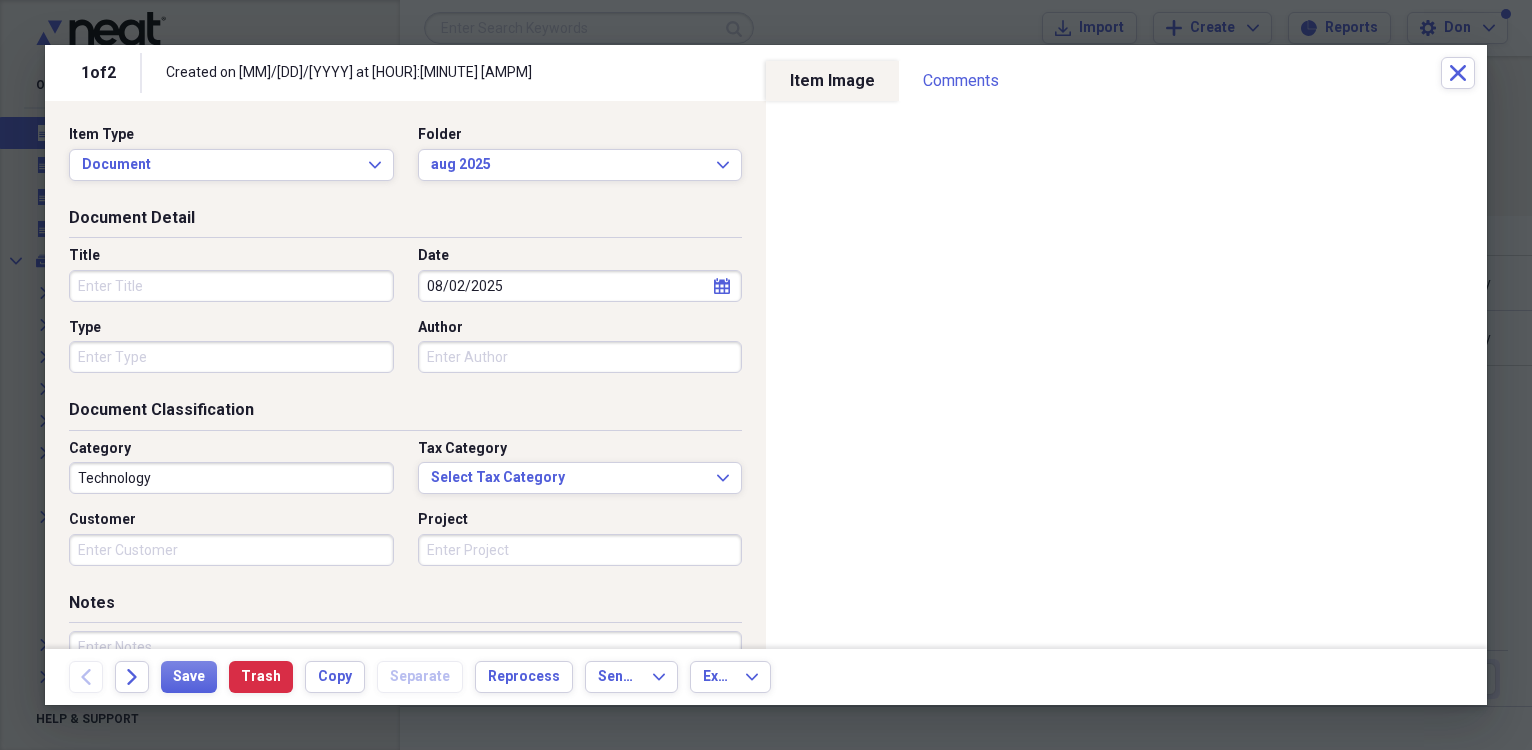 click on "Title" at bounding box center [231, 286] 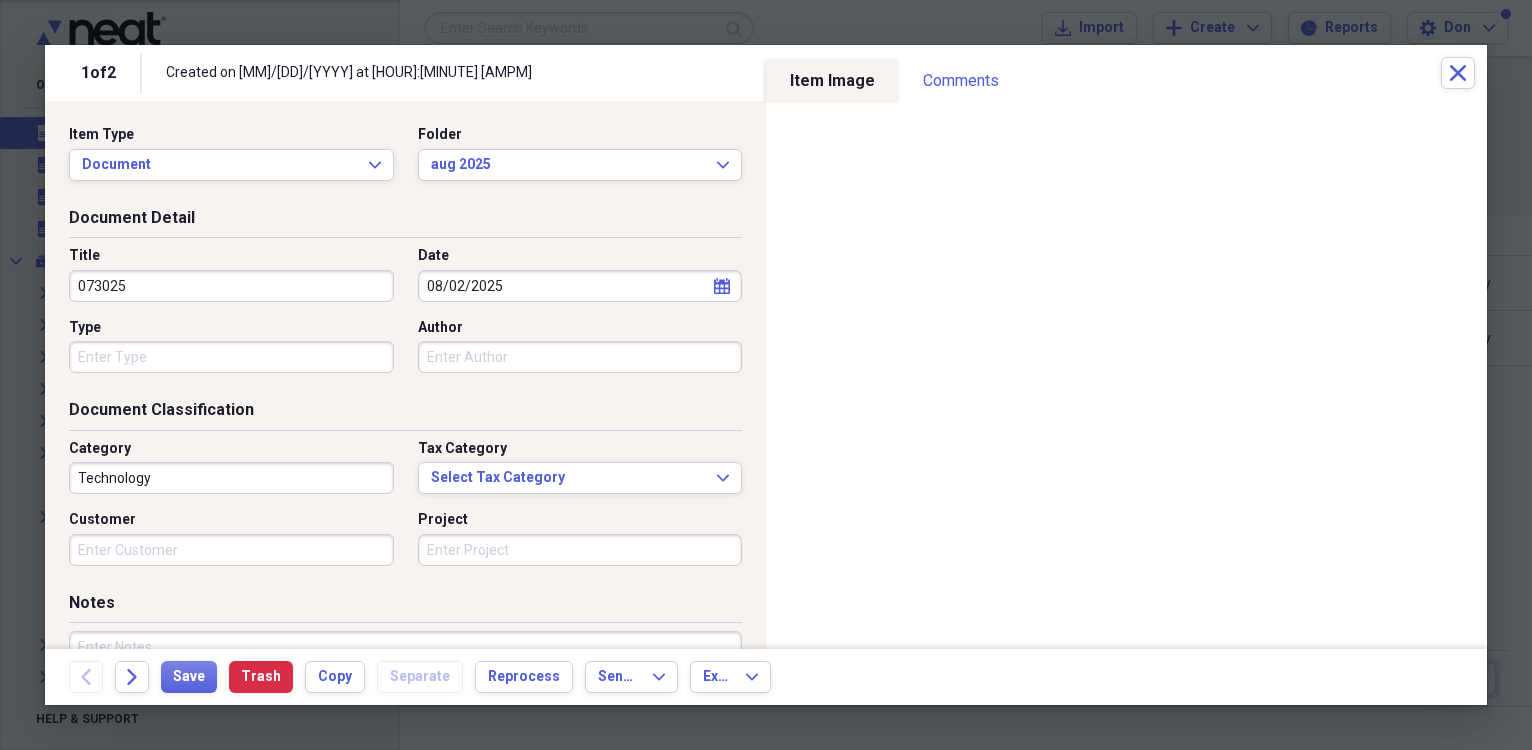 type on "073025" 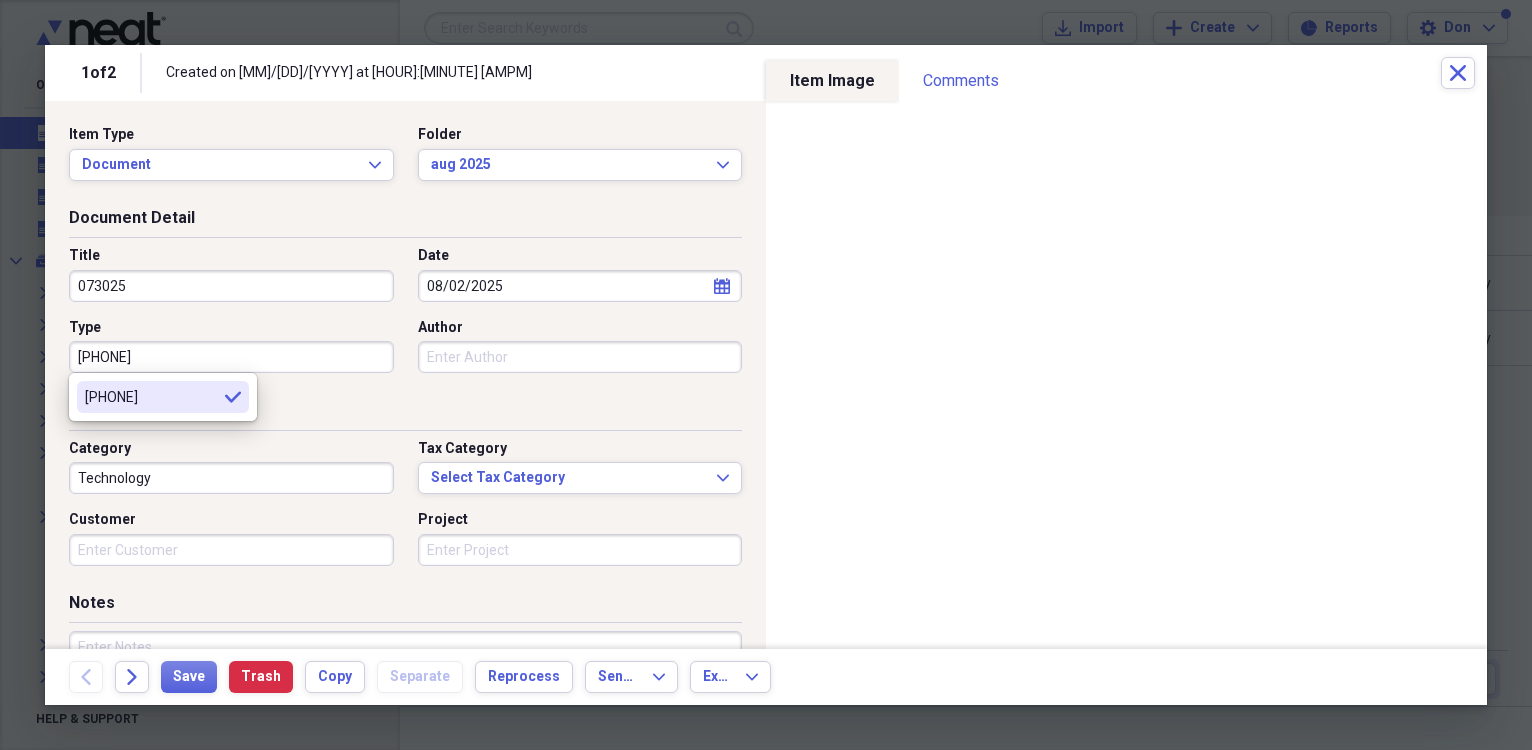type on "[PHONE]" 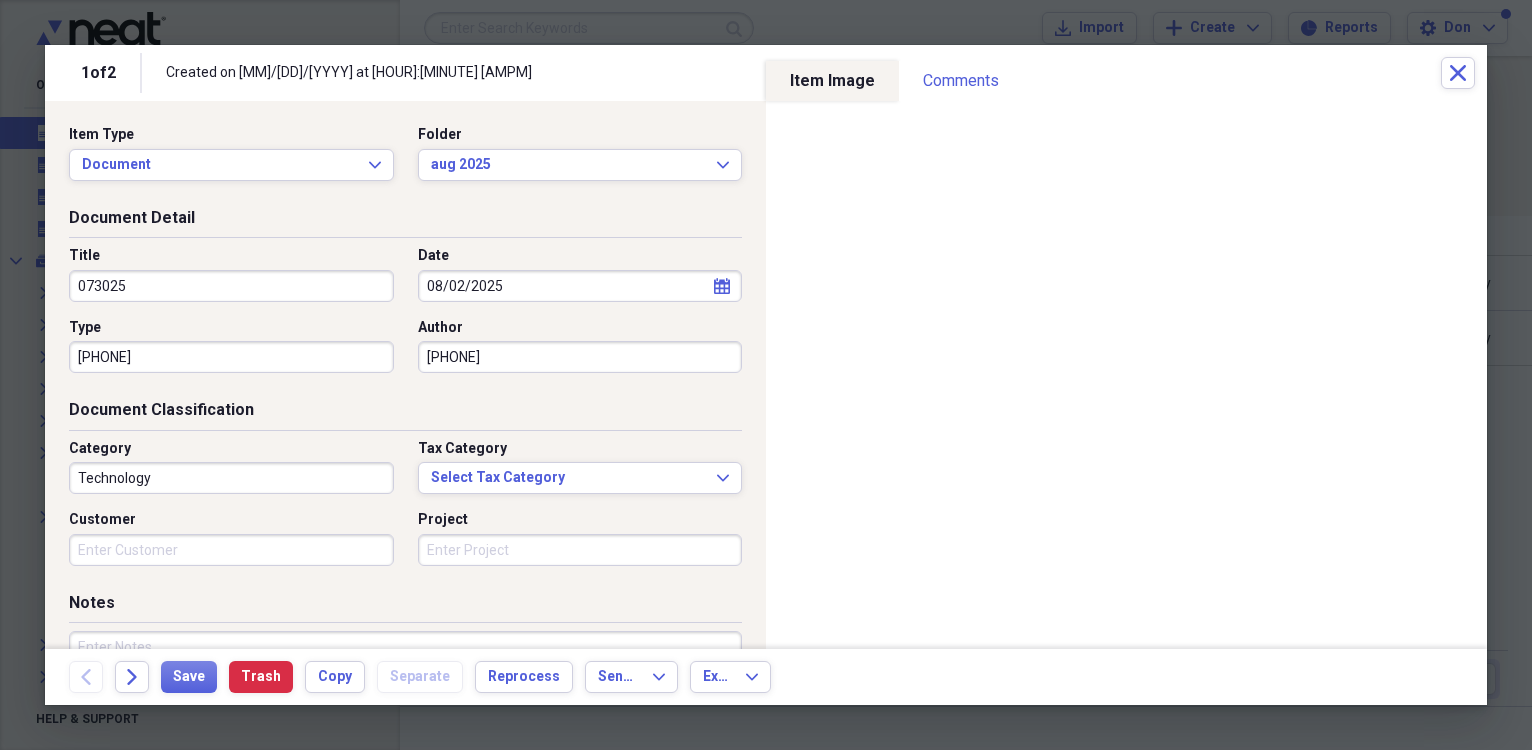 type on "[PHONE]" 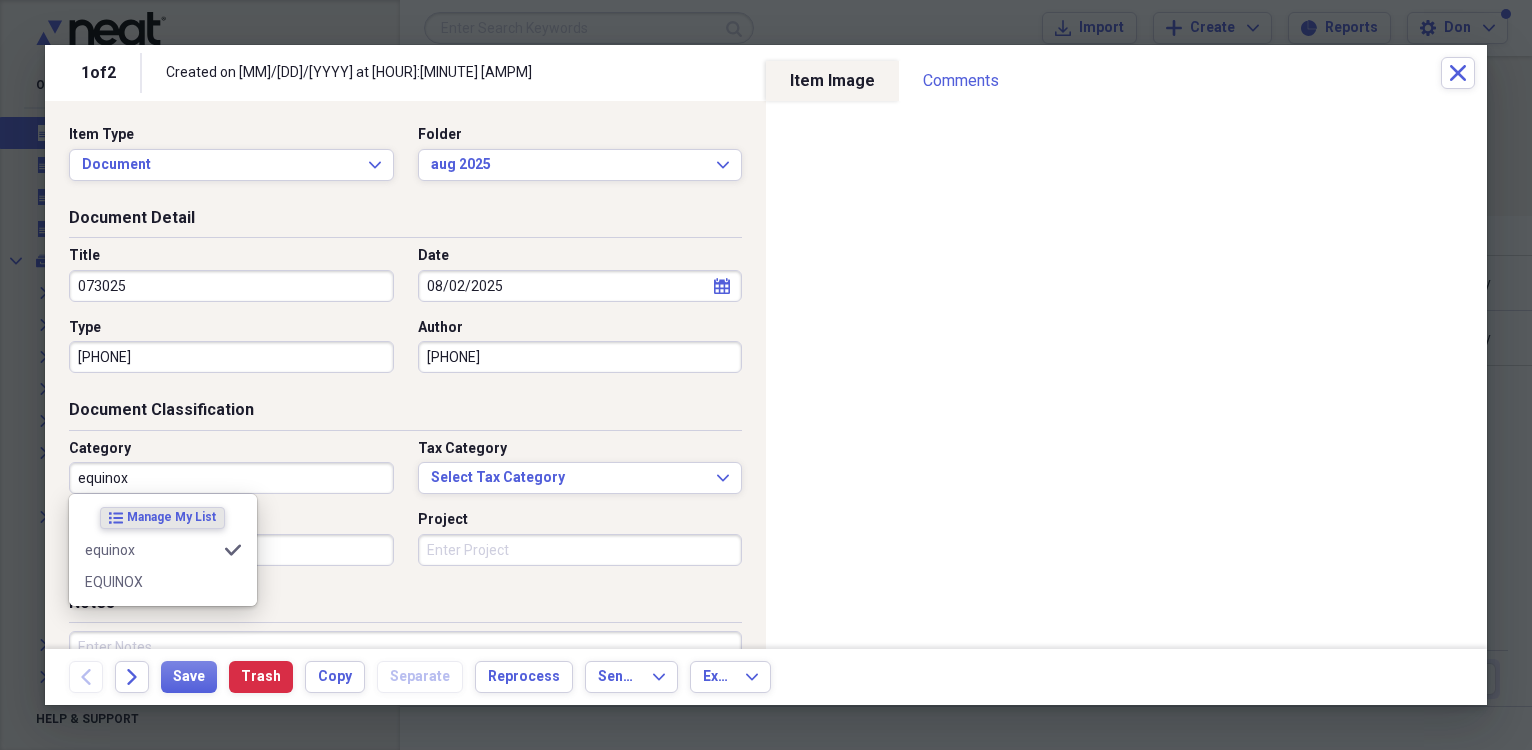 type on "equinox" 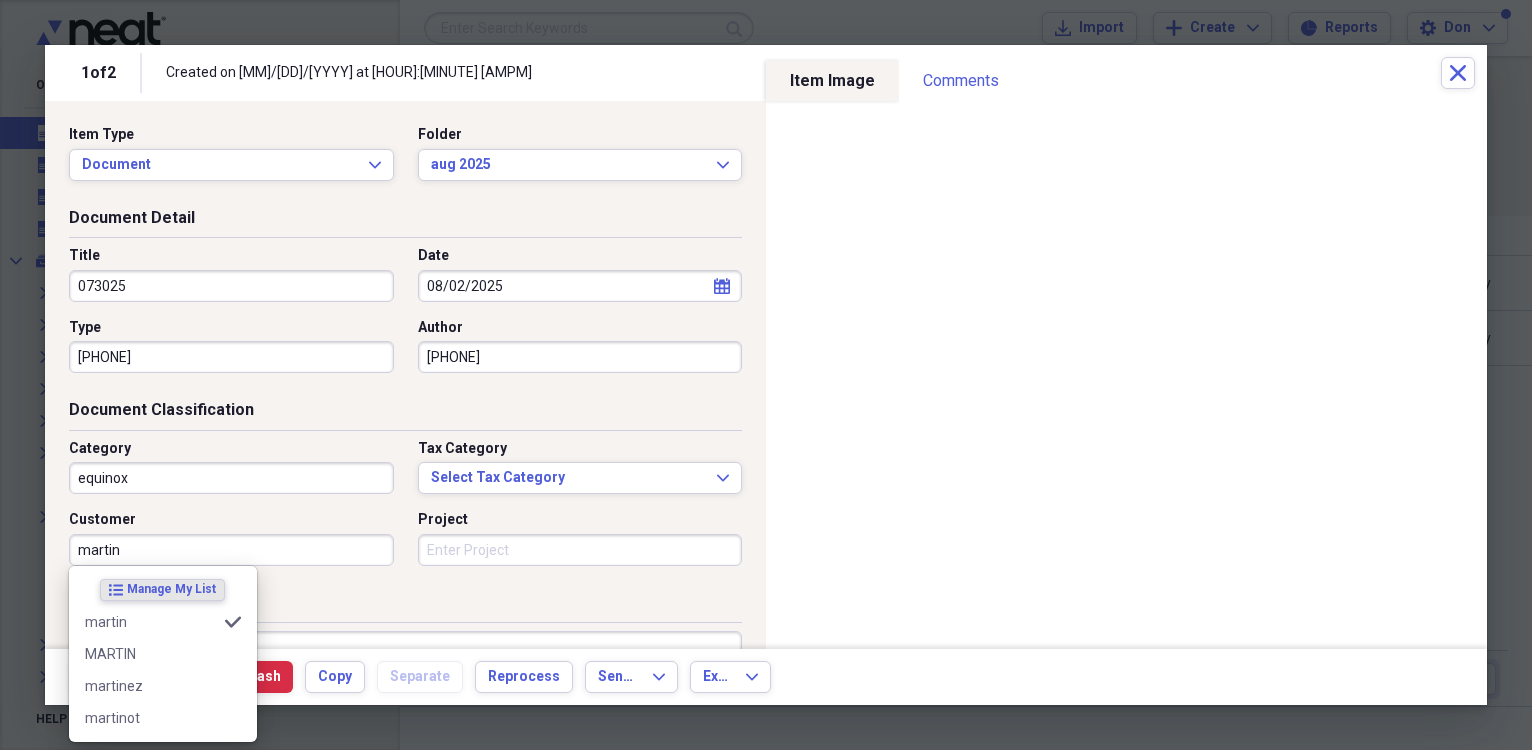 type on "martin" 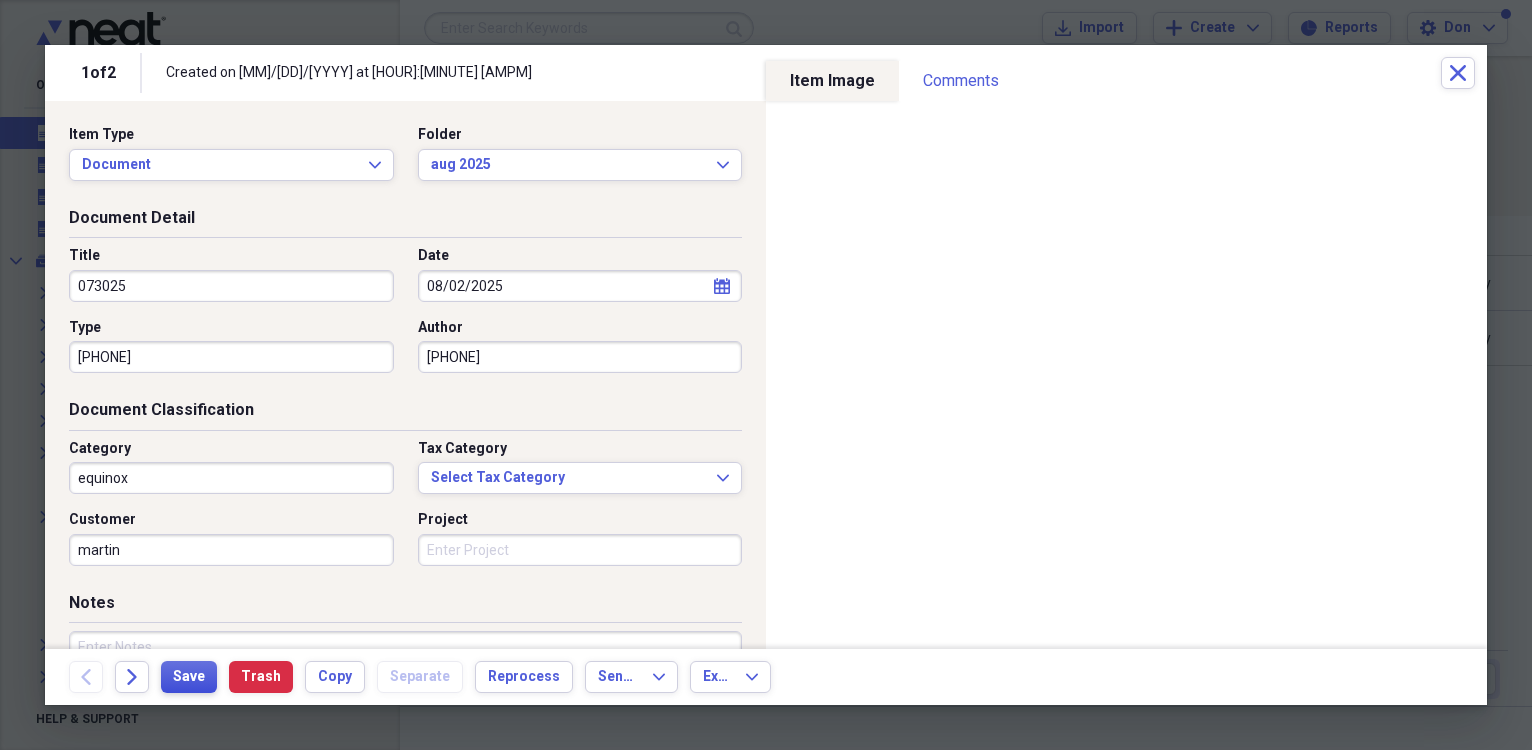 click on "Save" at bounding box center (189, 677) 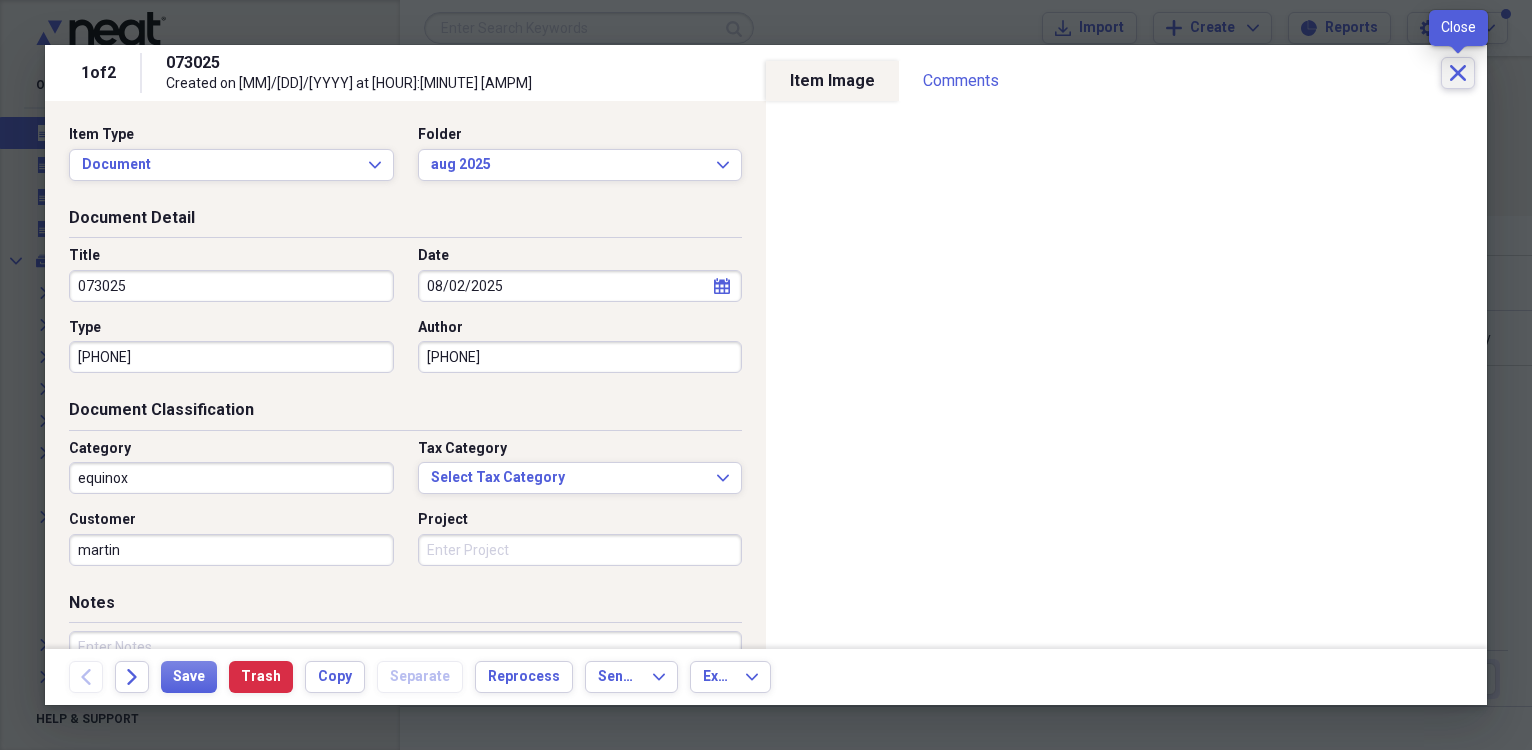 click on "Close" 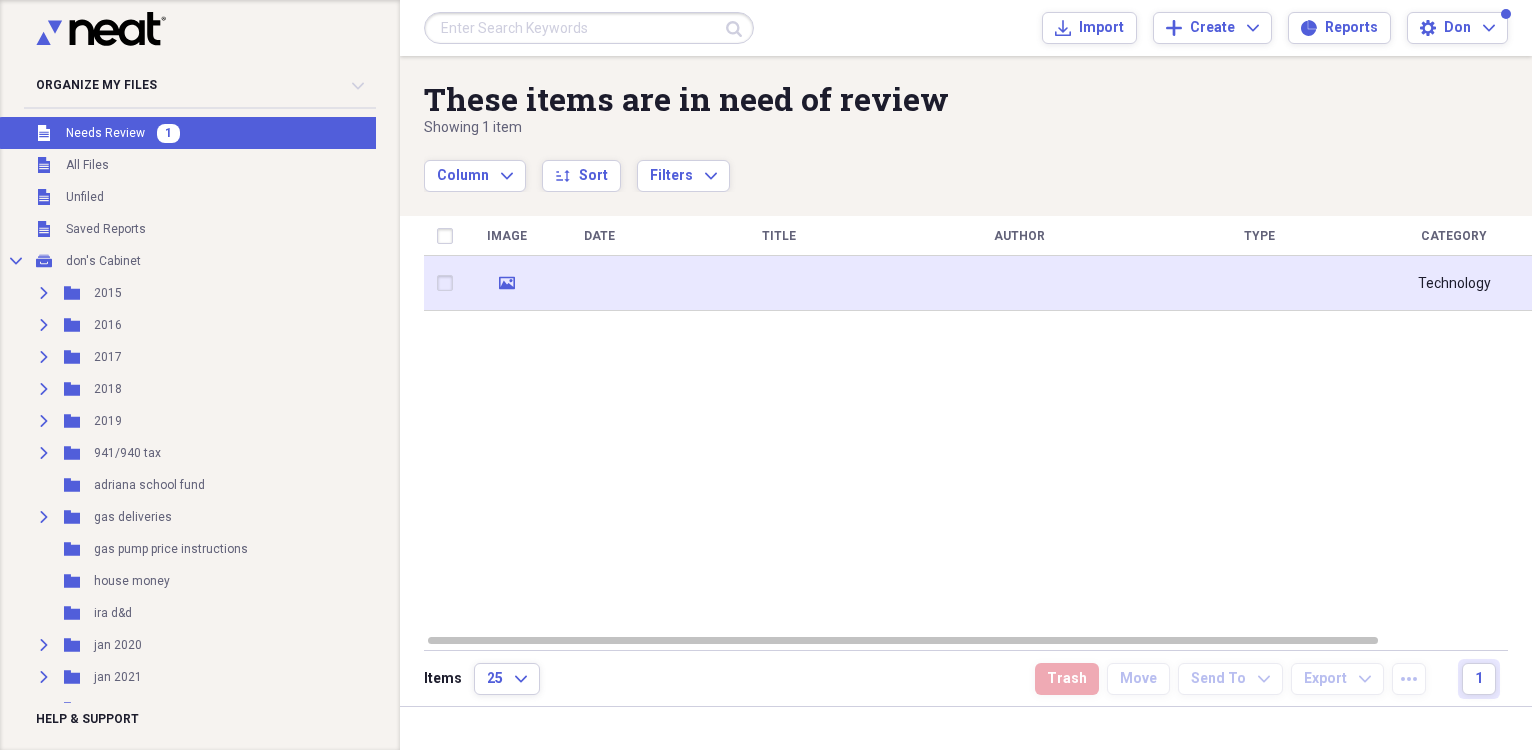 click at bounding box center [599, 283] 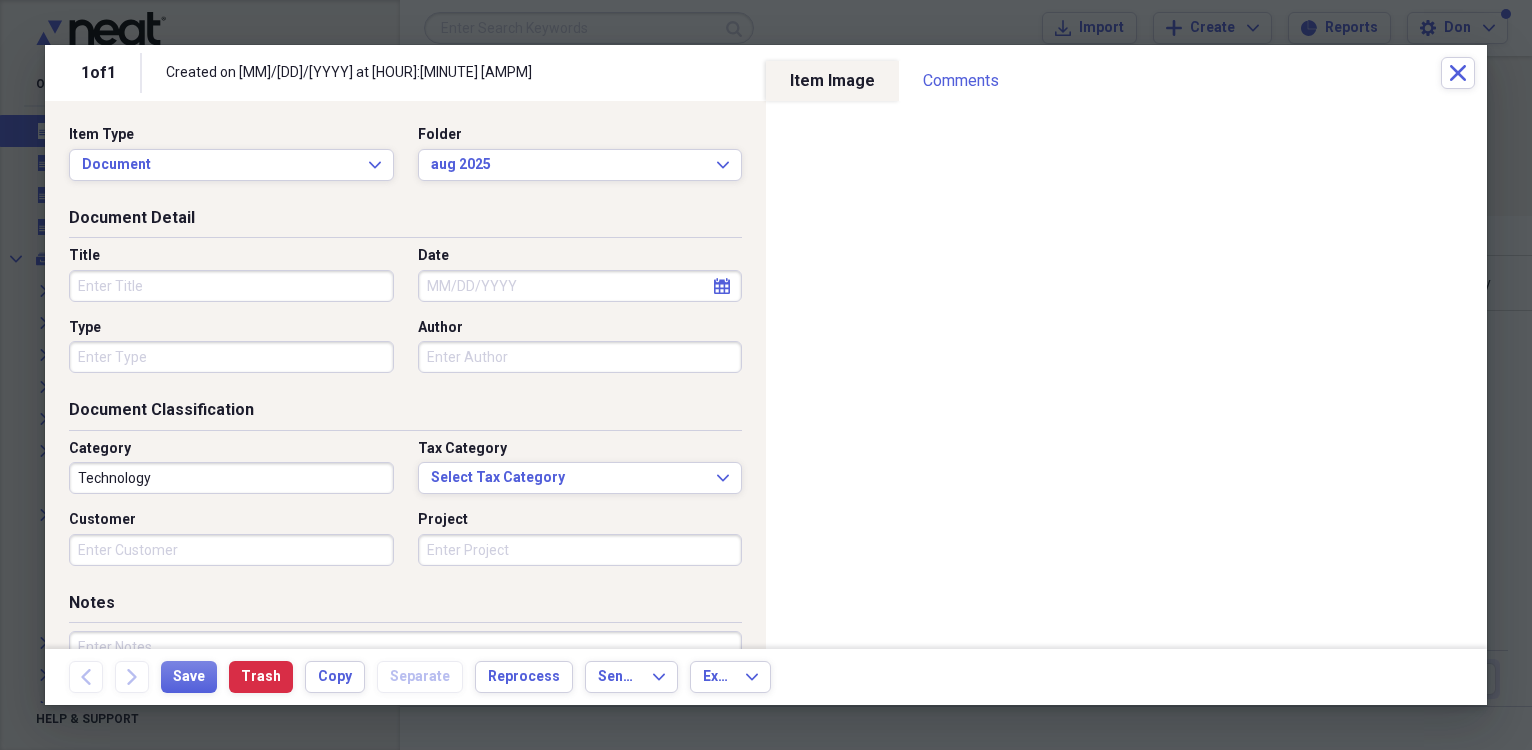 click on "Date" at bounding box center [580, 286] 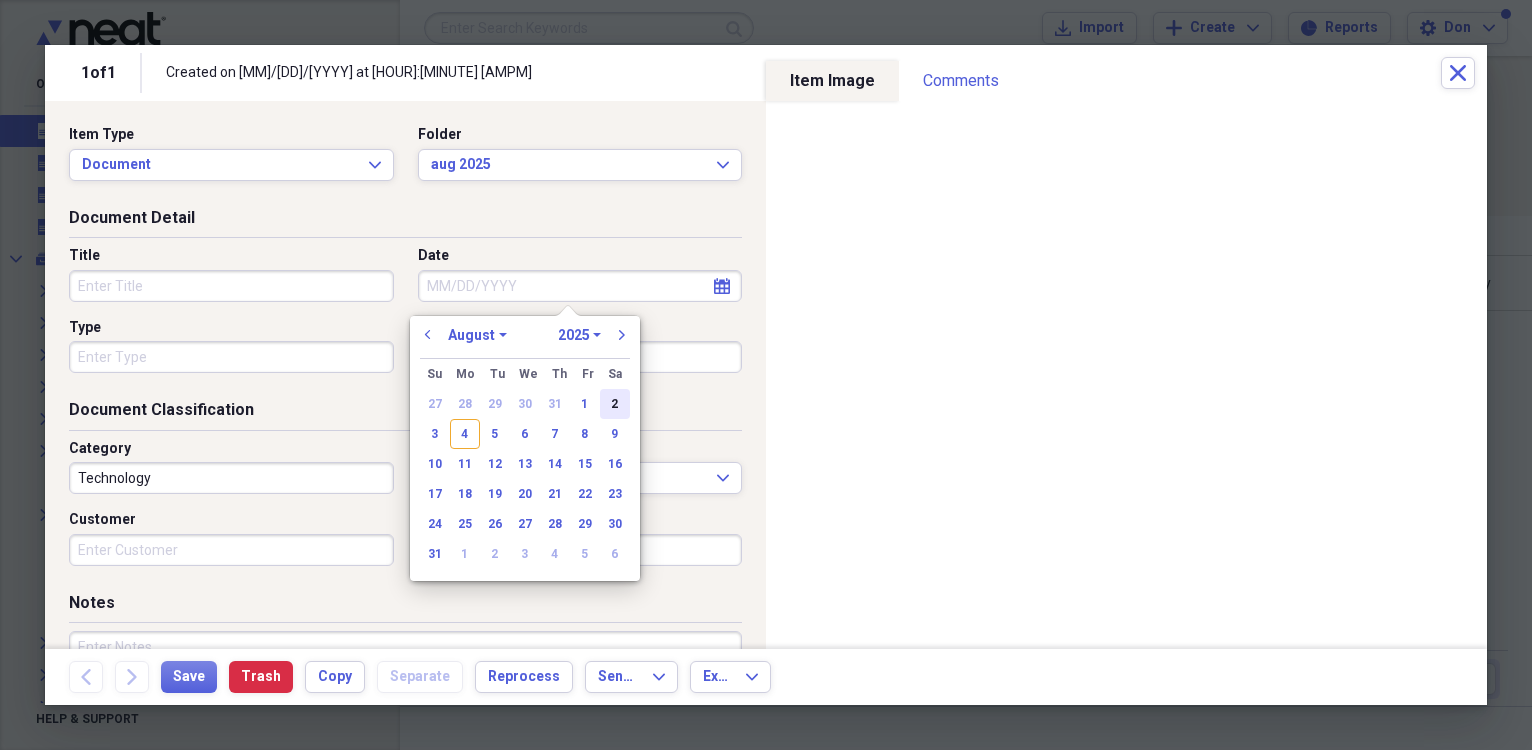 click on "2" at bounding box center [615, 404] 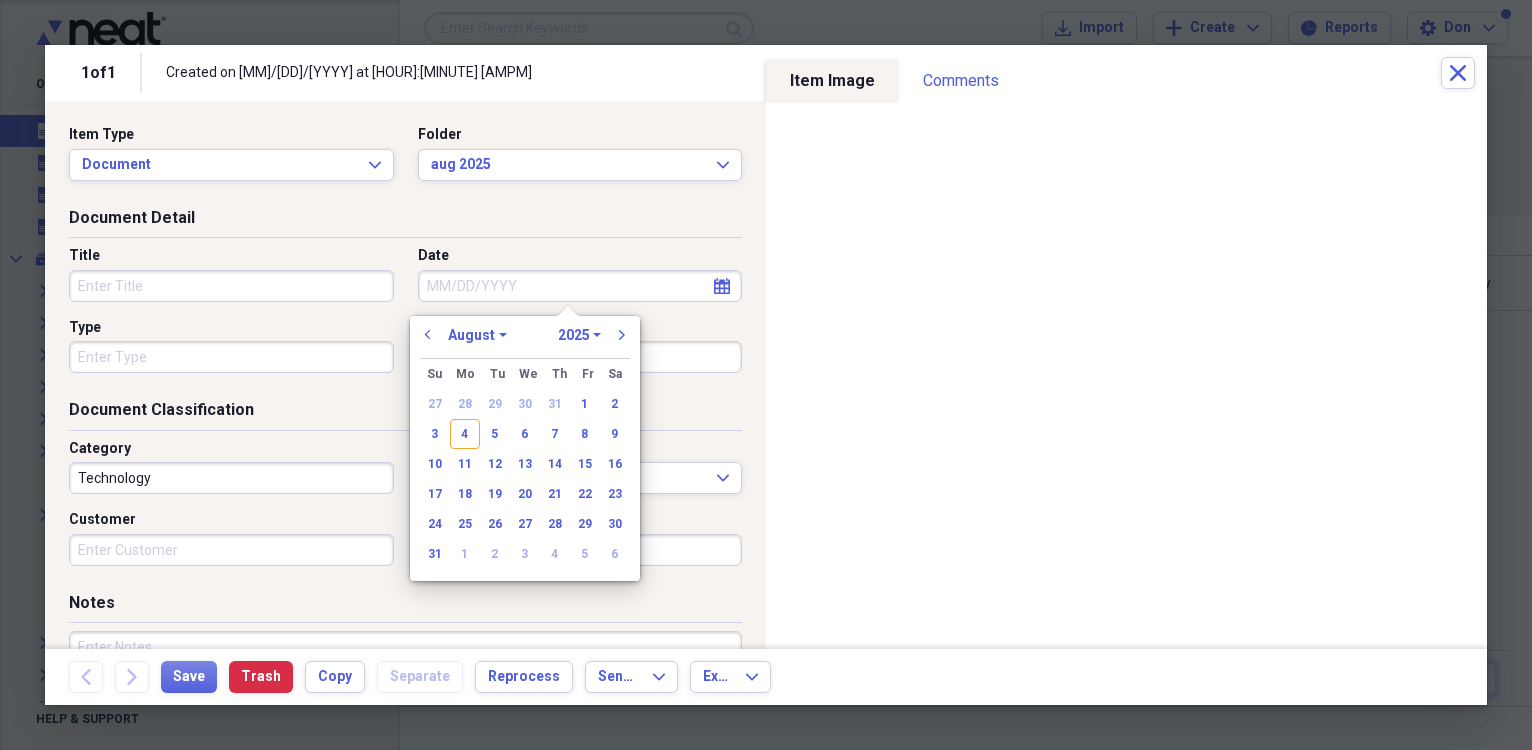 type on "08/02/2025" 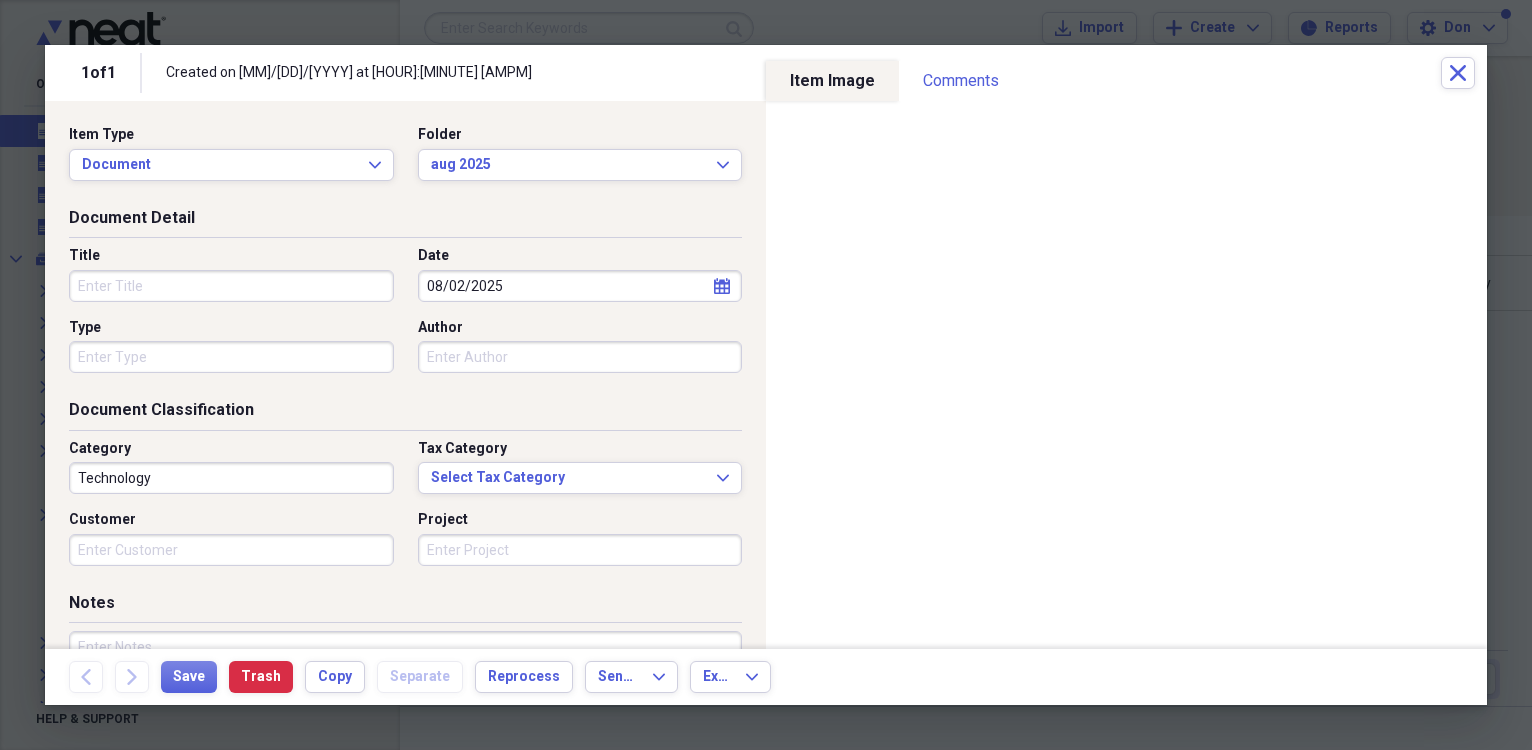 click on "Title" at bounding box center (231, 286) 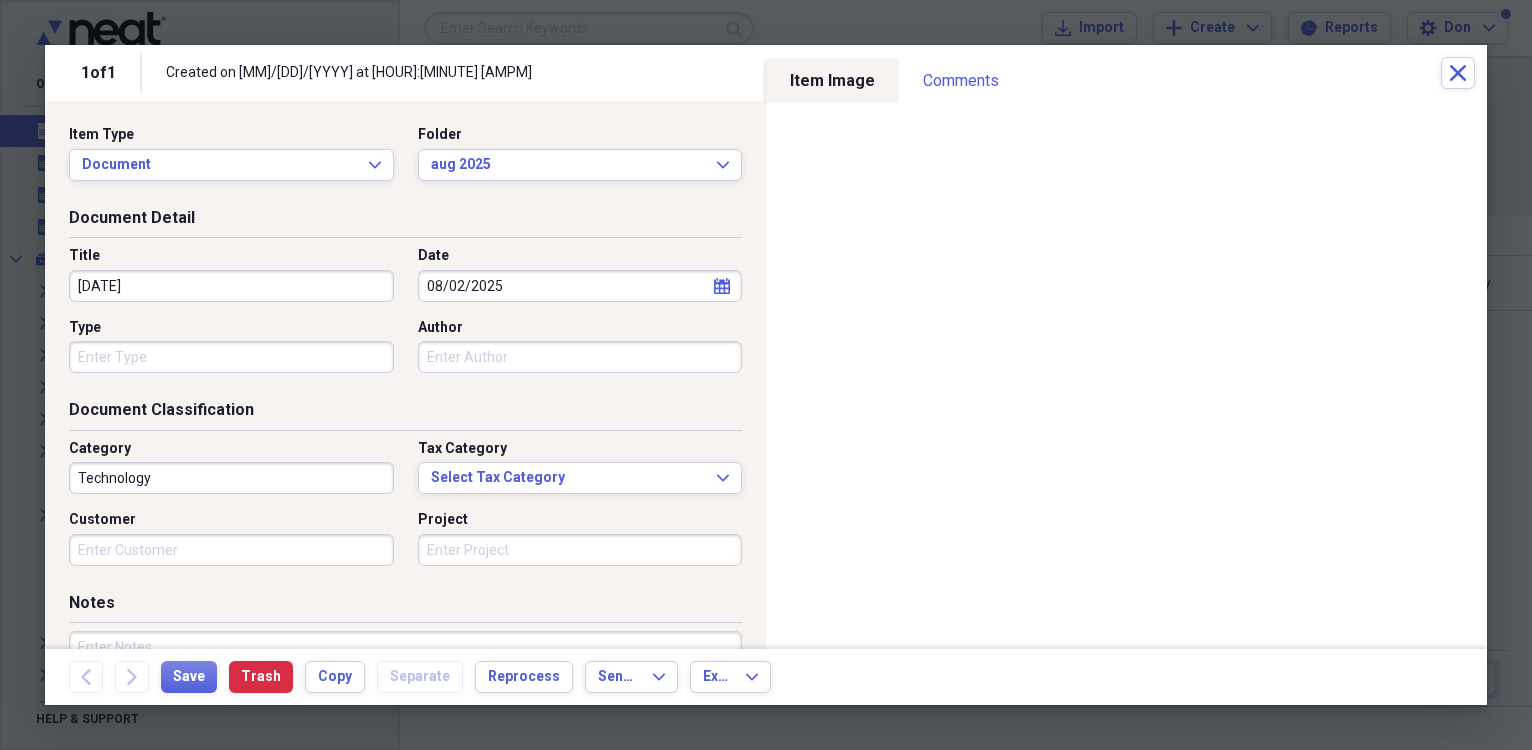 type on "[DATE]" 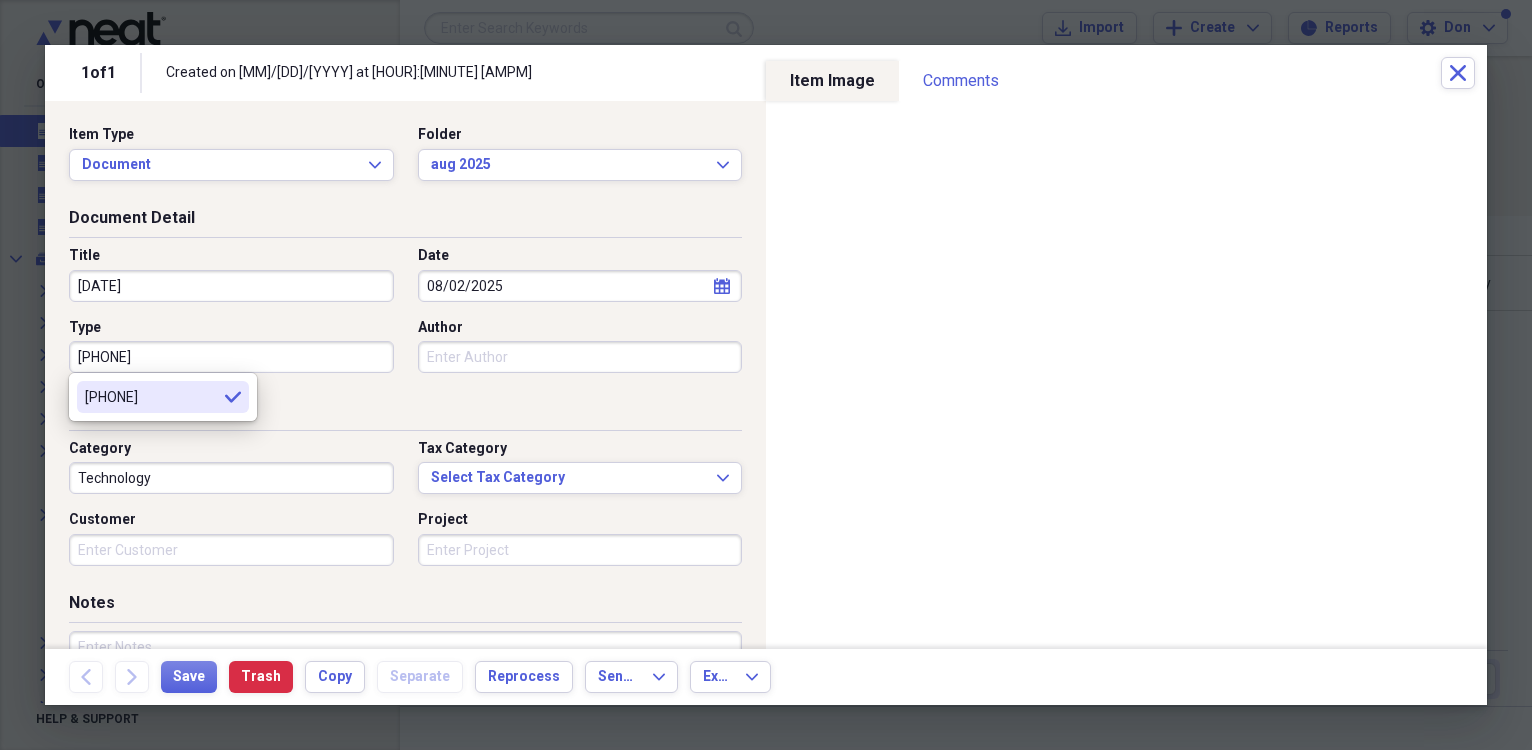 type on "[PHONE]" 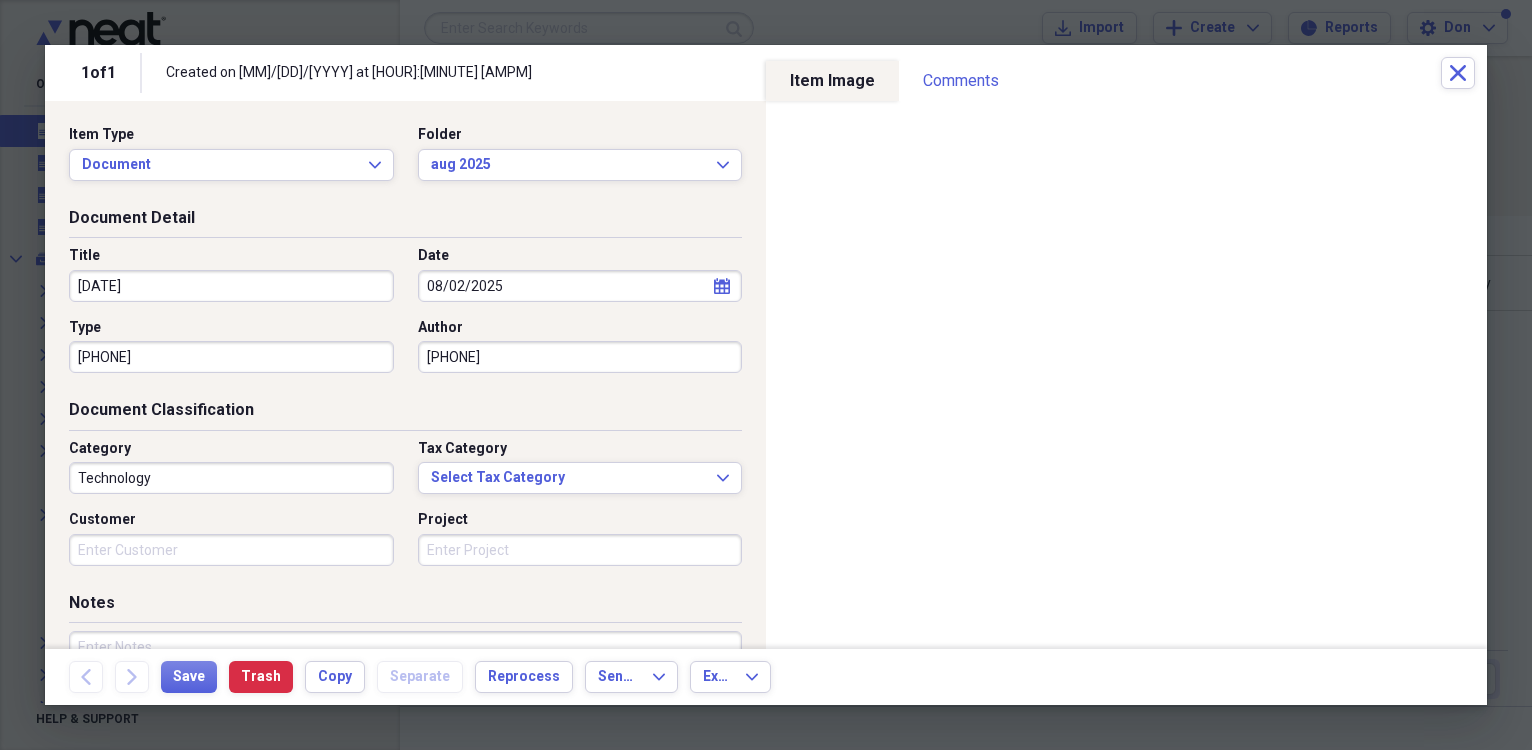 type on "[PHONE]" 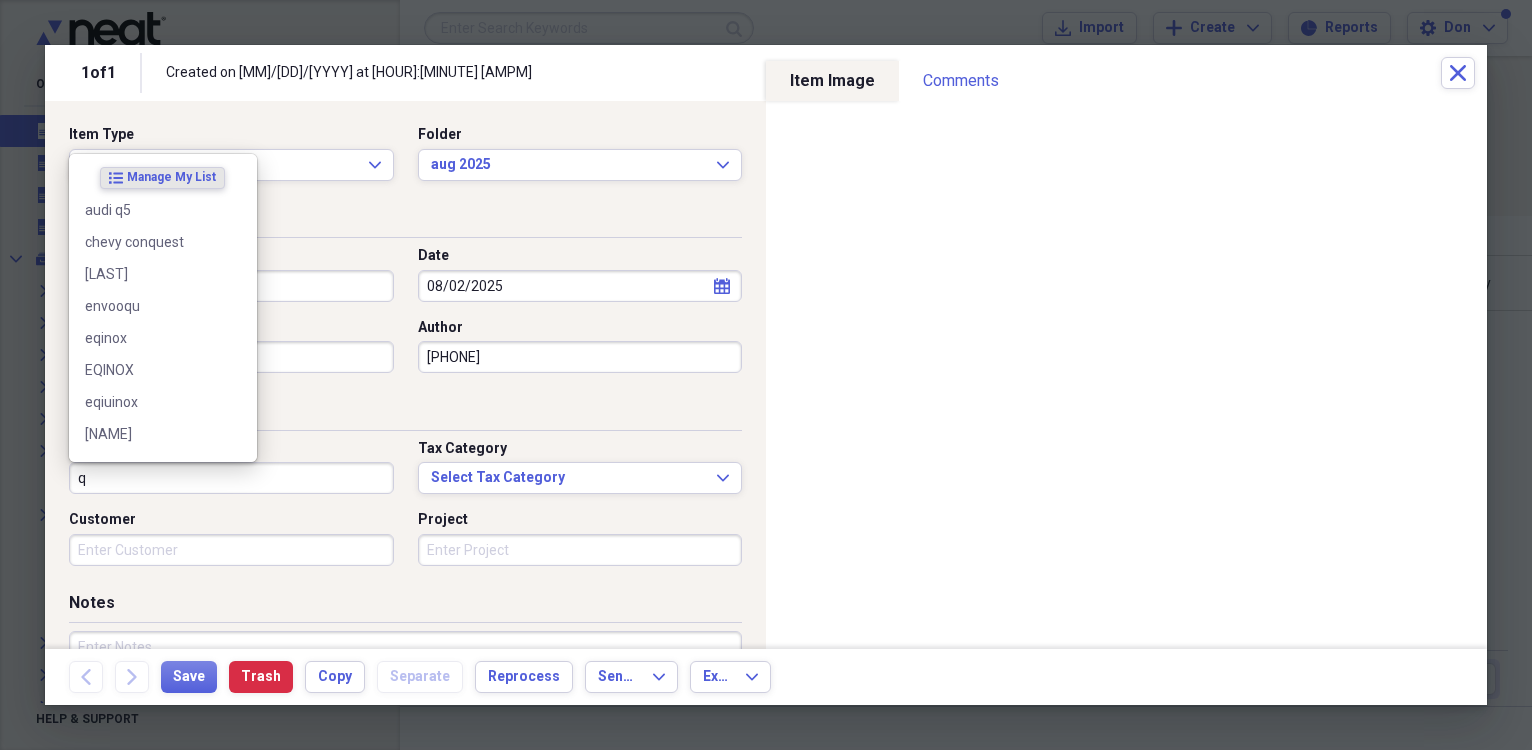 type on "q" 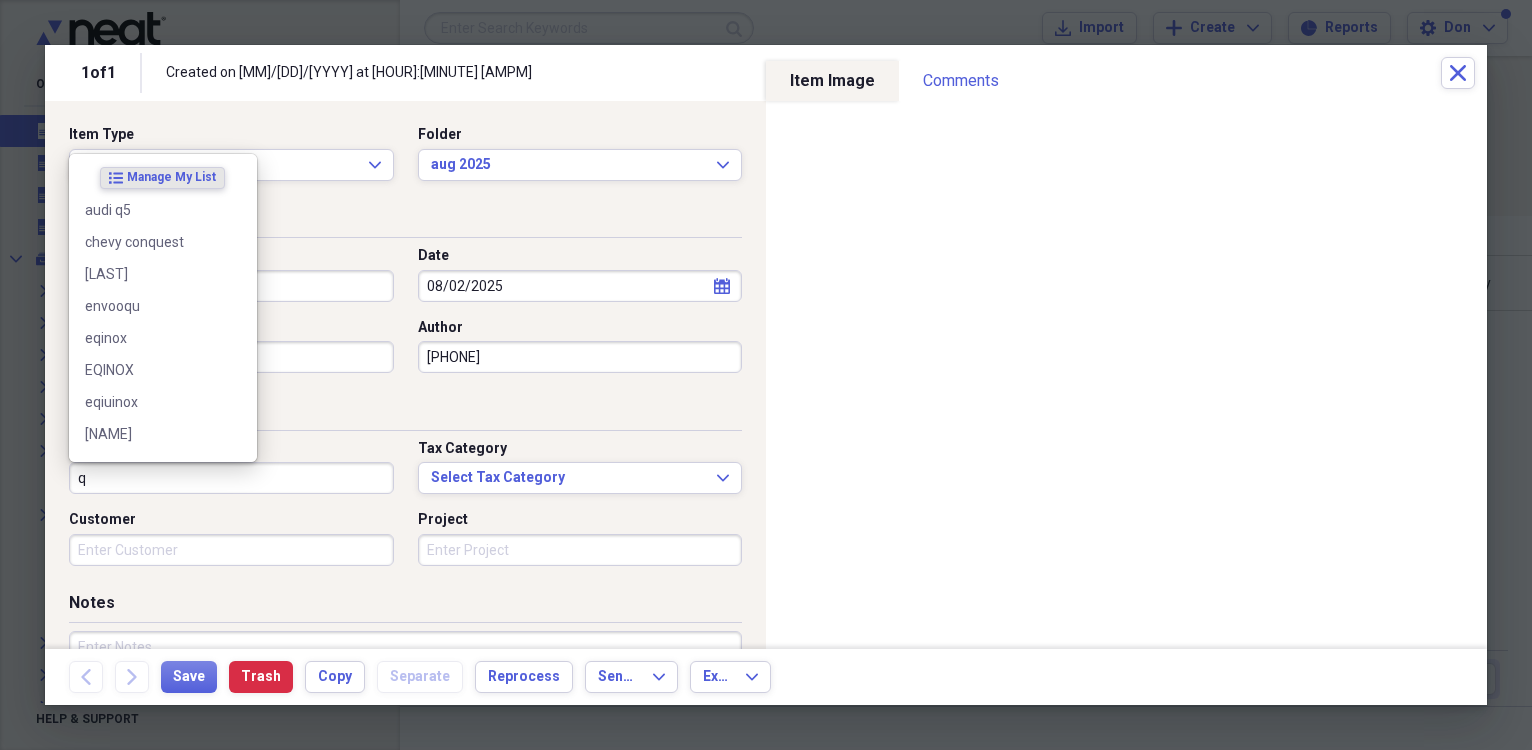 drag, startPoint x: 1499, startPoint y: 575, endPoint x: 505, endPoint y: 213, distance: 1057.8657 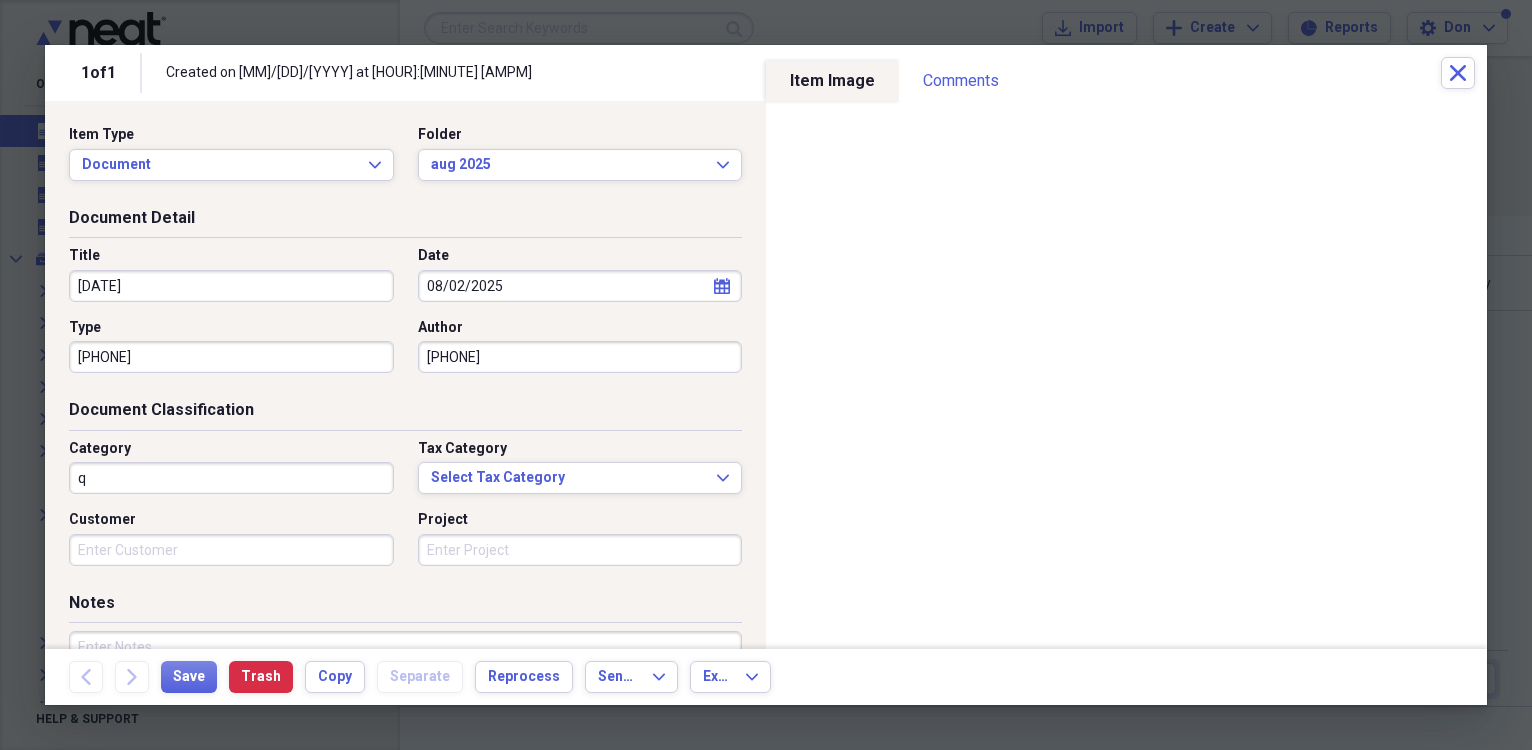 click on "q" at bounding box center [231, 478] 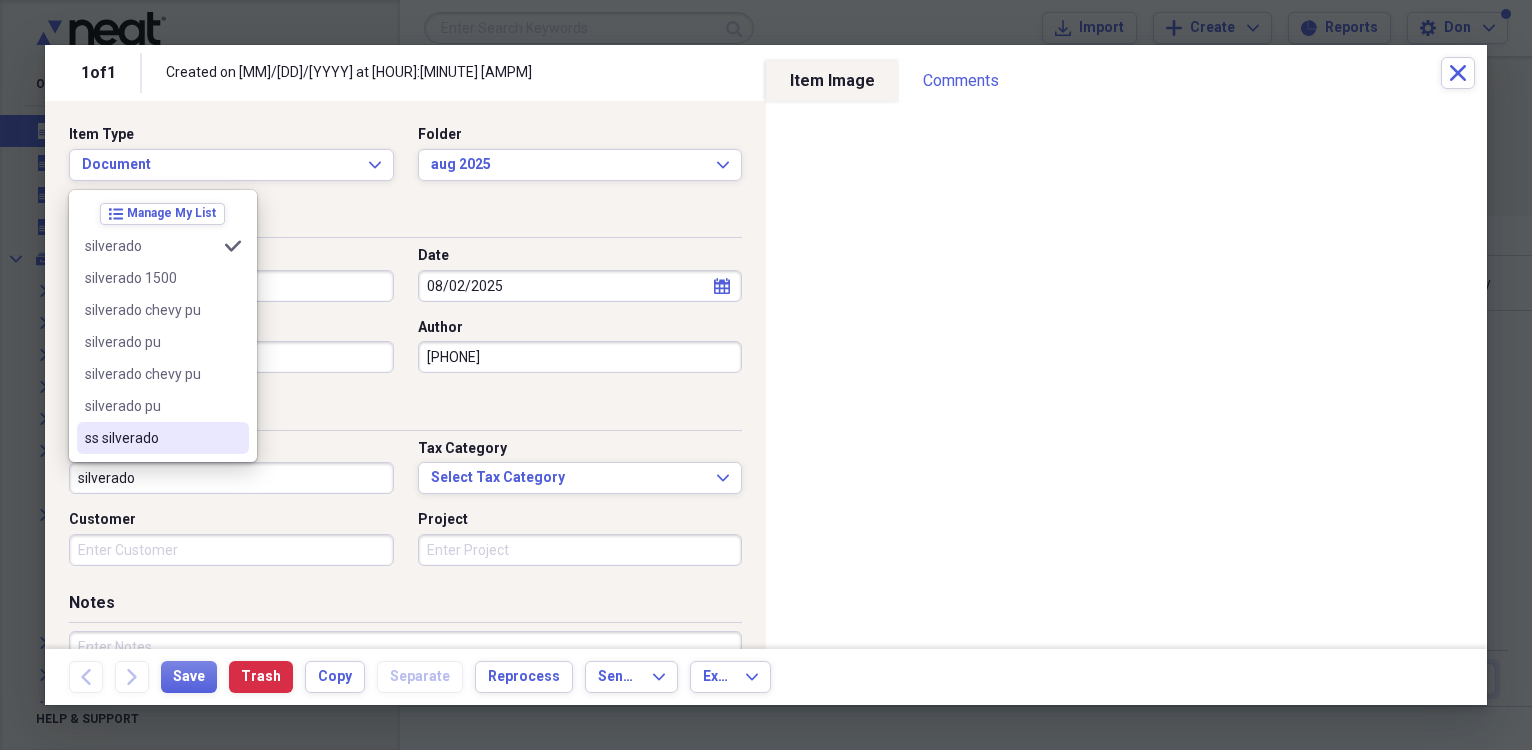 type on "silverado" 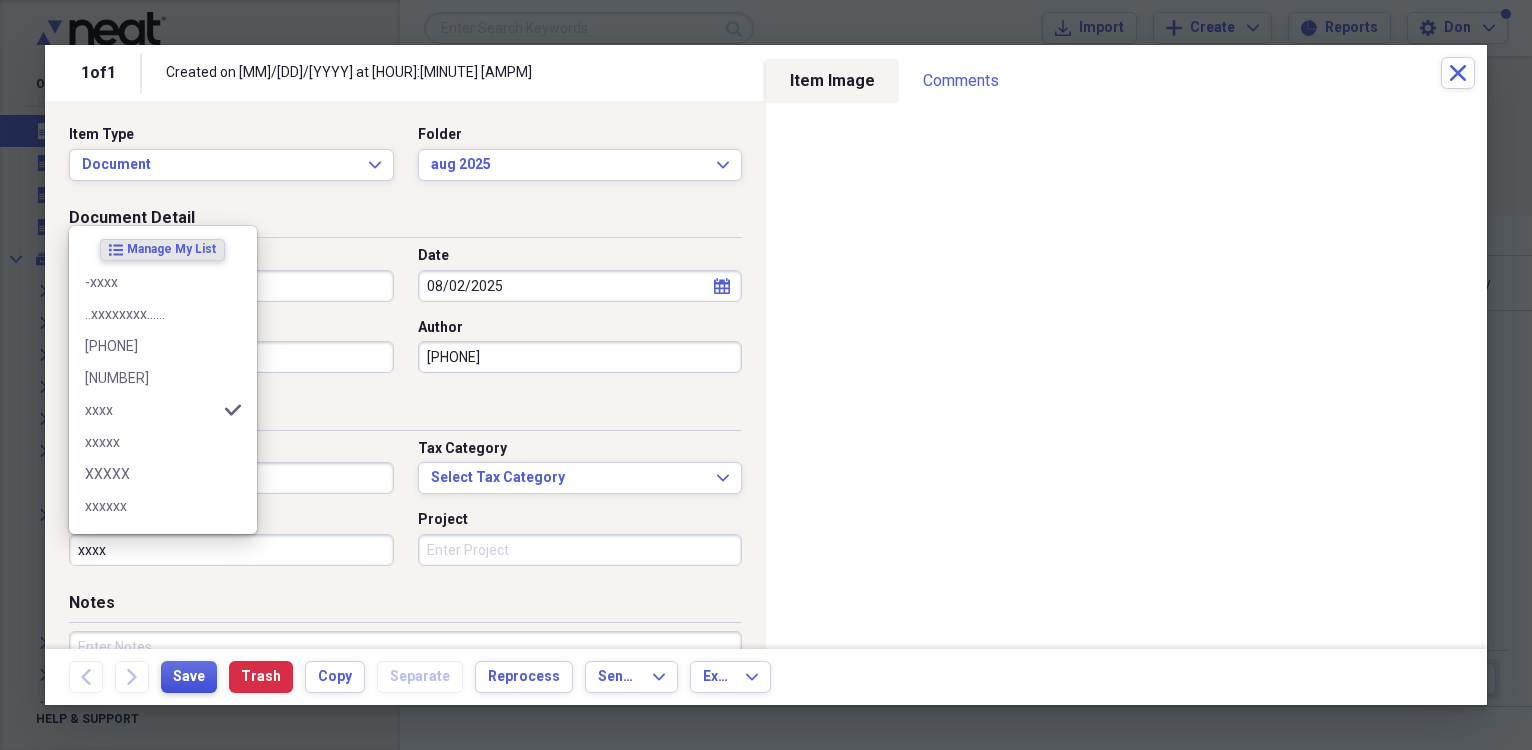 type on "xxxx" 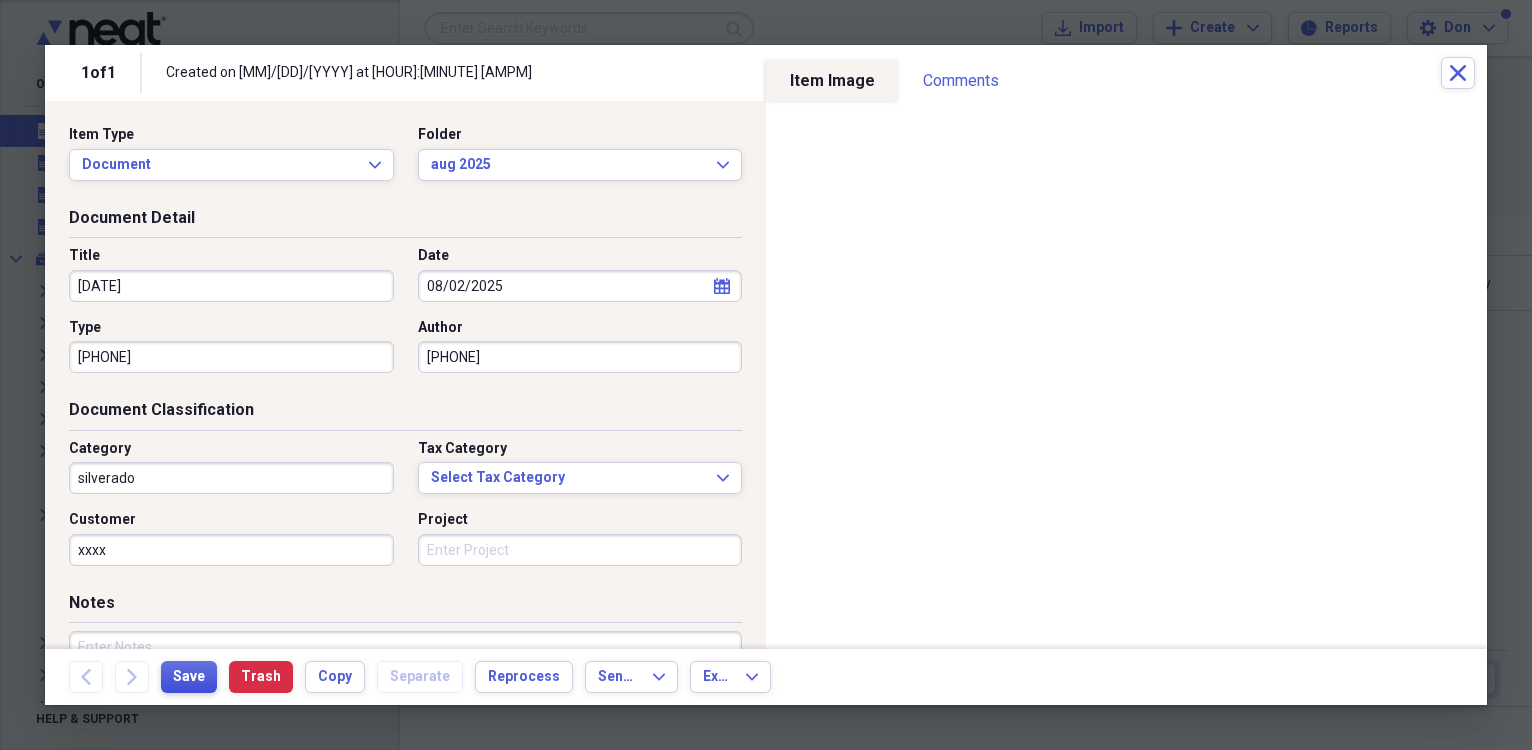 click on "Save" at bounding box center (189, 677) 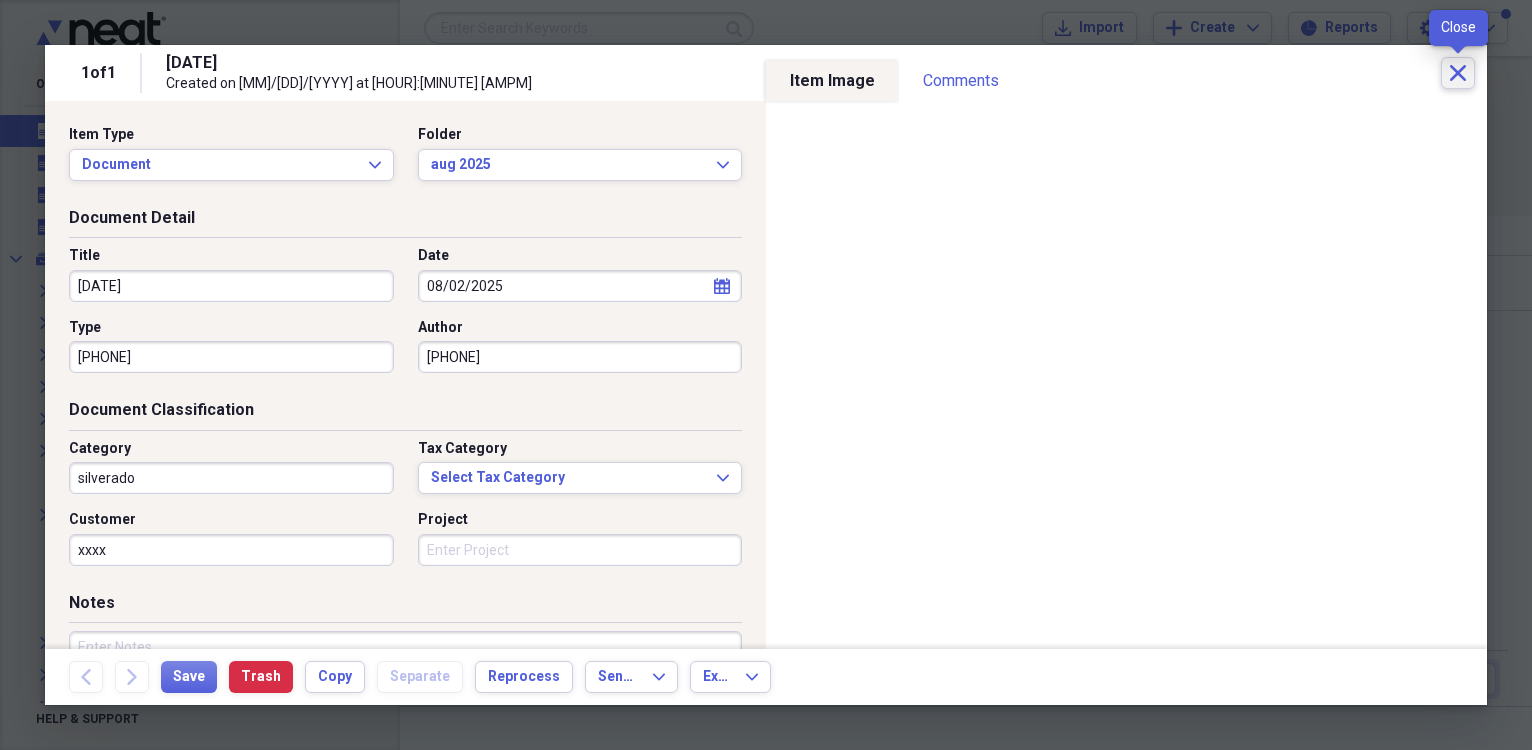 click 